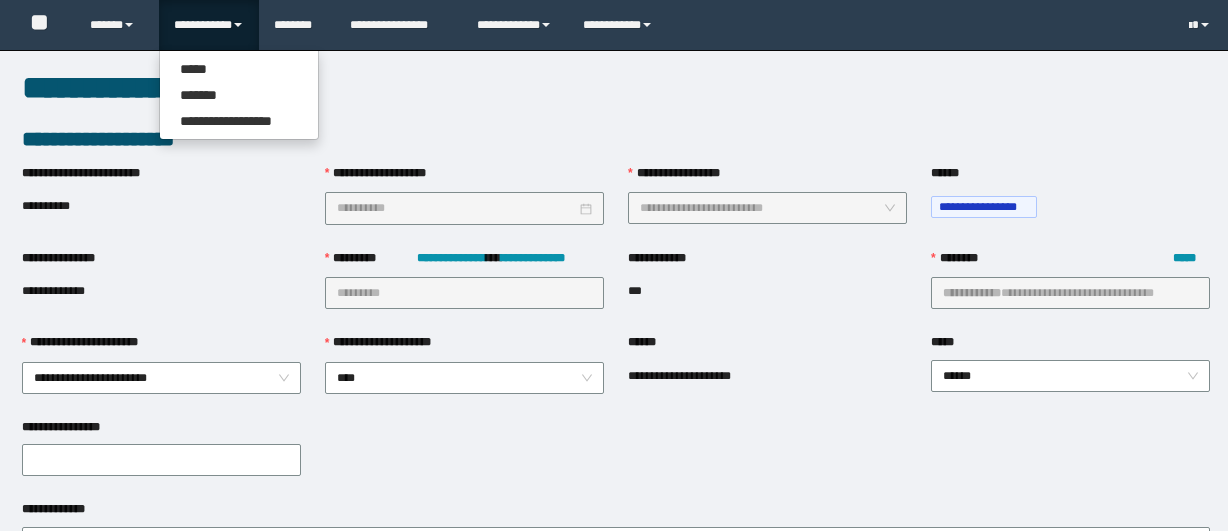 scroll, scrollTop: 652, scrollLeft: 0, axis: vertical 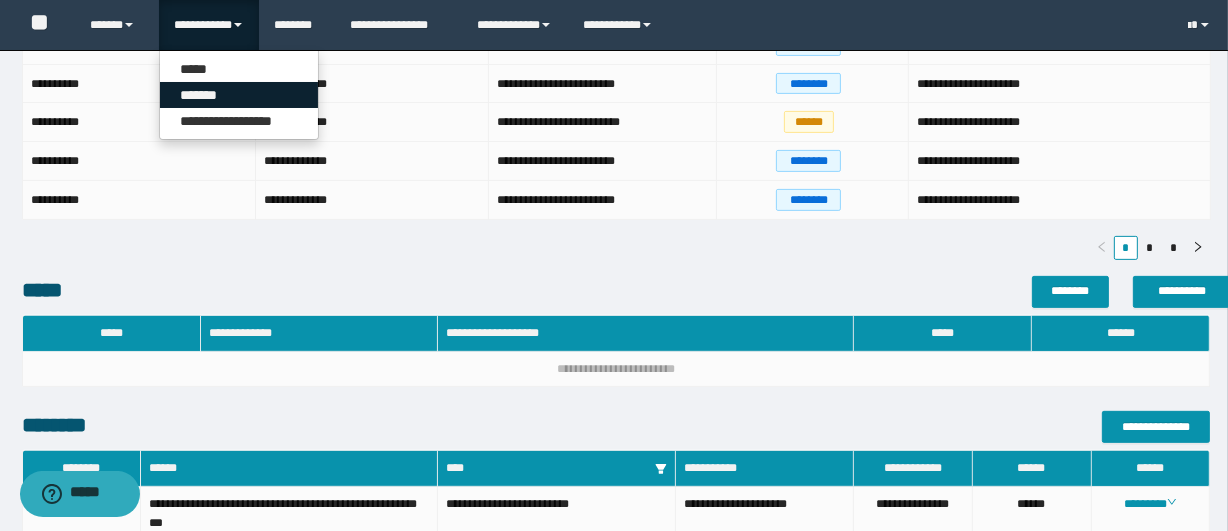 click on "*******" at bounding box center [239, 95] 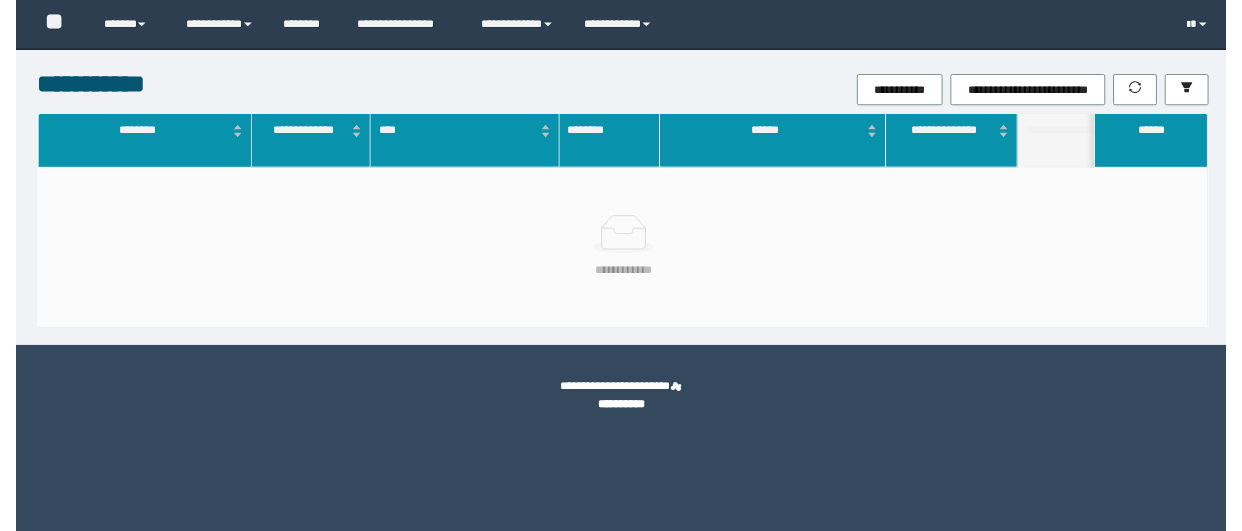 scroll, scrollTop: 0, scrollLeft: 0, axis: both 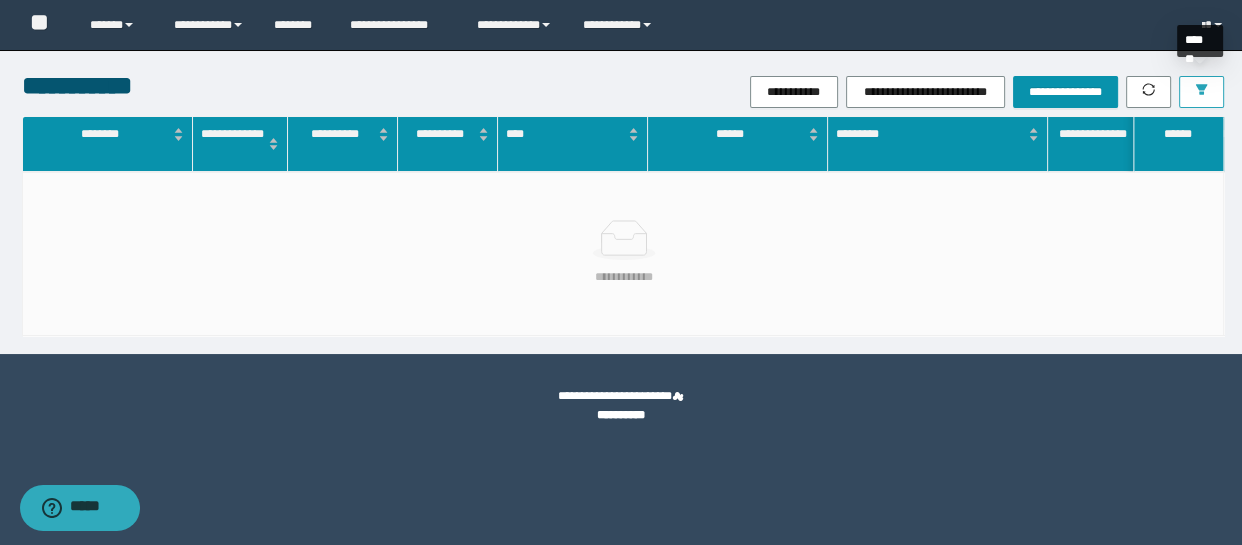 click at bounding box center (1201, 92) 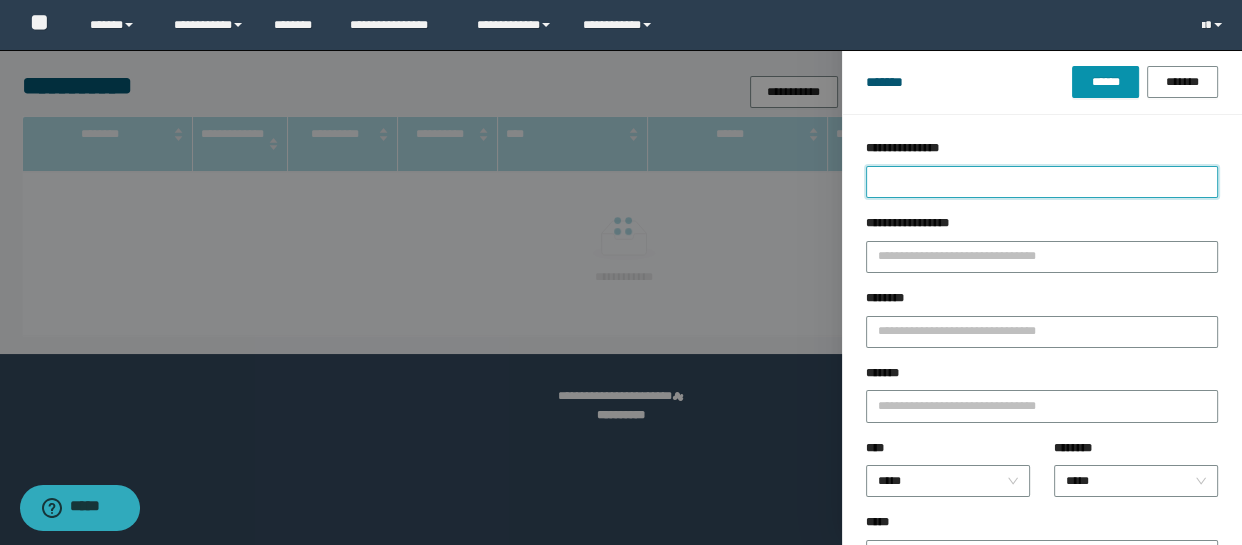 click on "**********" at bounding box center (1042, 182) 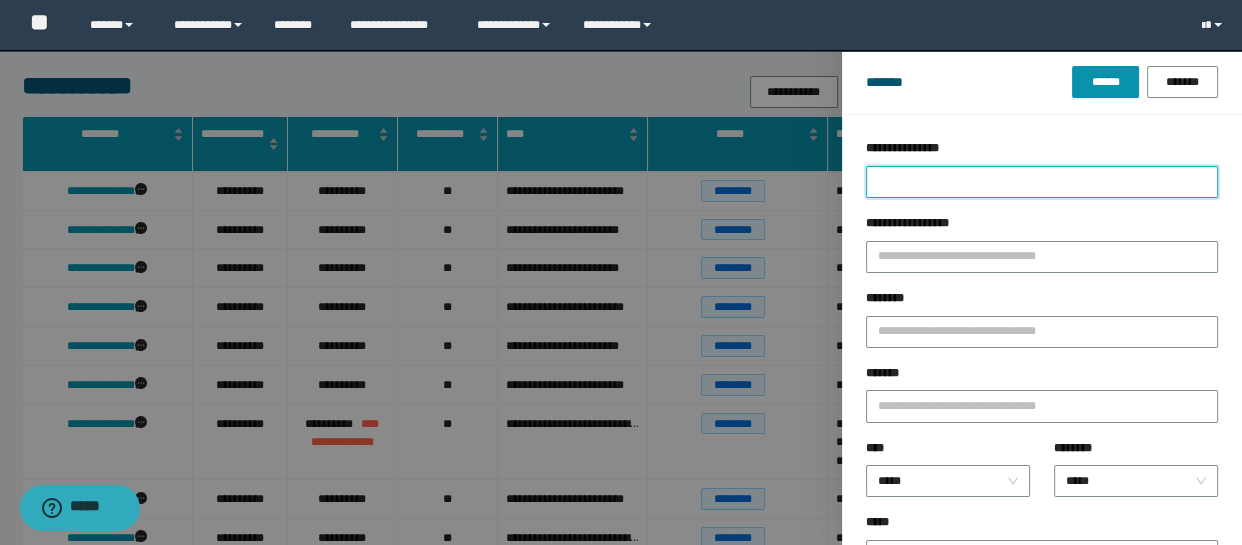 type on "*" 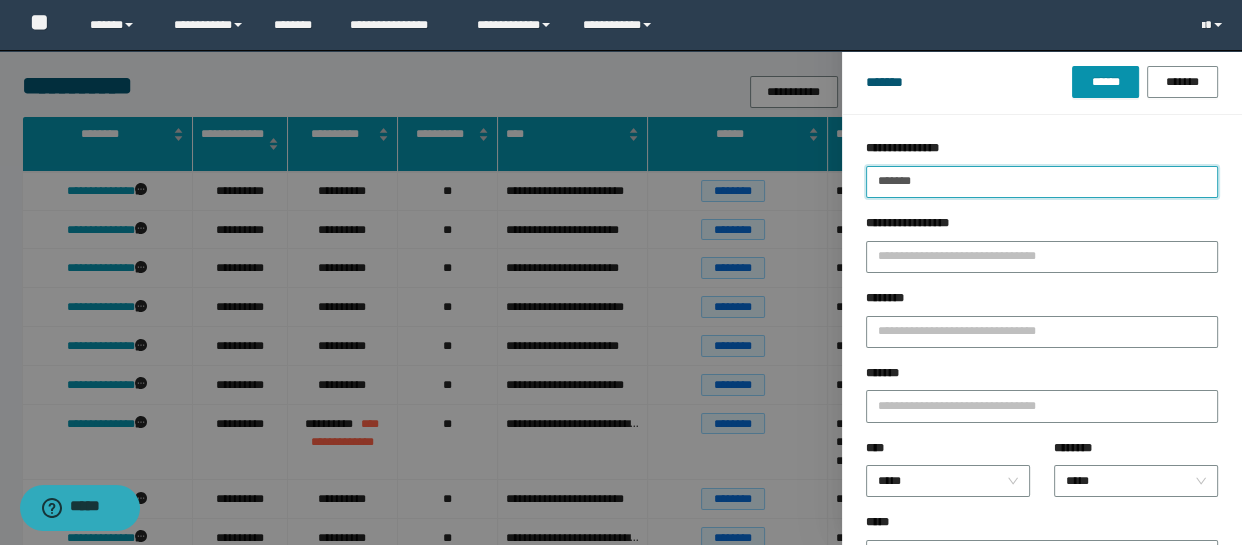type on "*******" 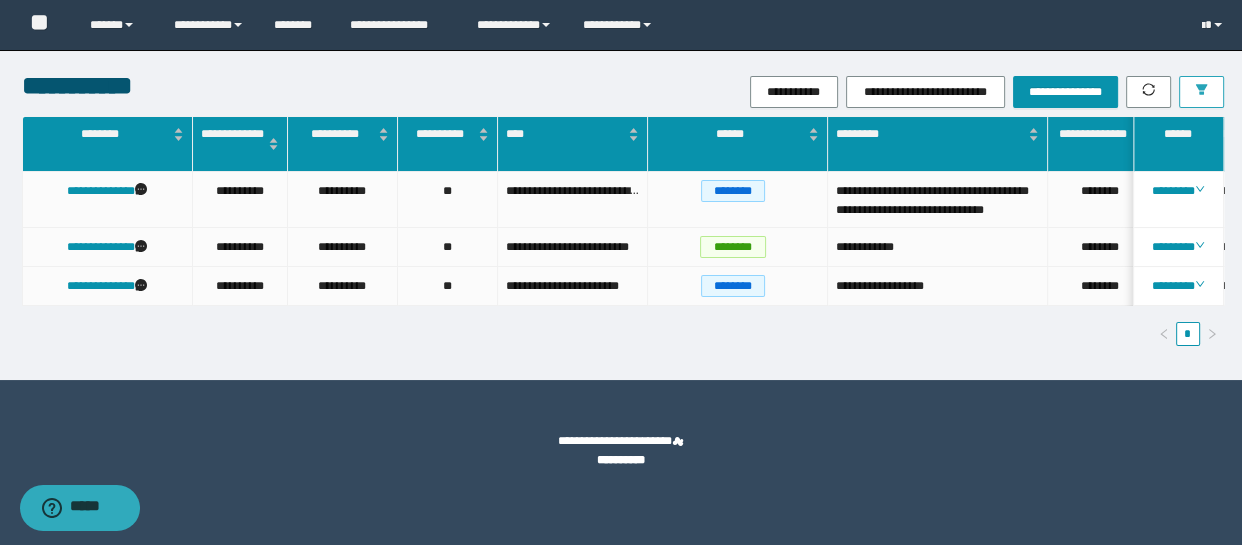 scroll, scrollTop: 0, scrollLeft: 112, axis: horizontal 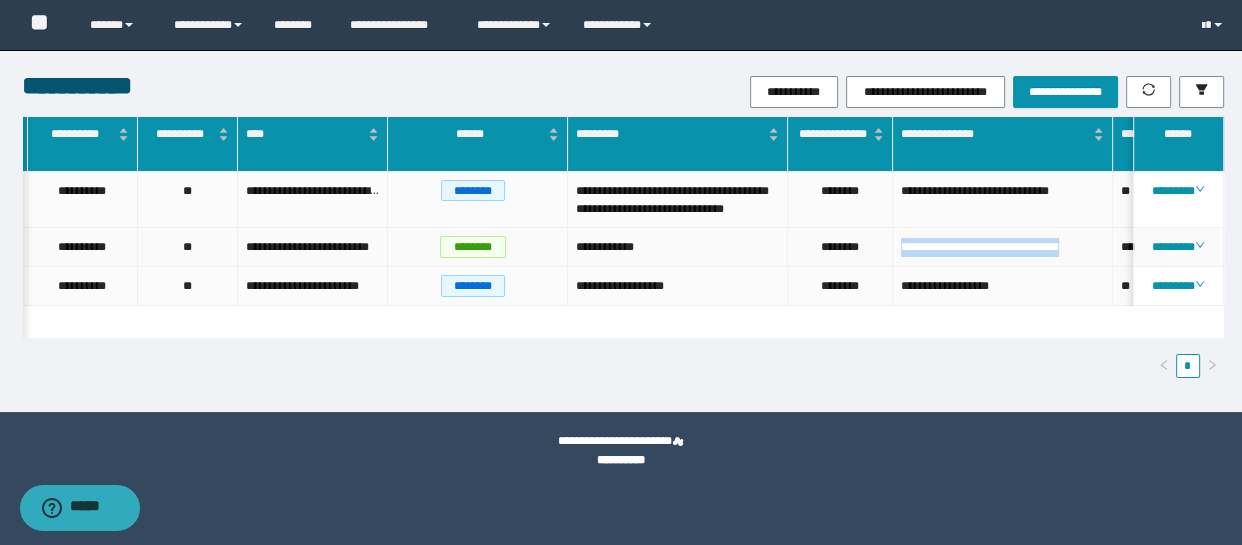 drag, startPoint x: 1094, startPoint y: 265, endPoint x: 899, endPoint y: 270, distance: 195.06409 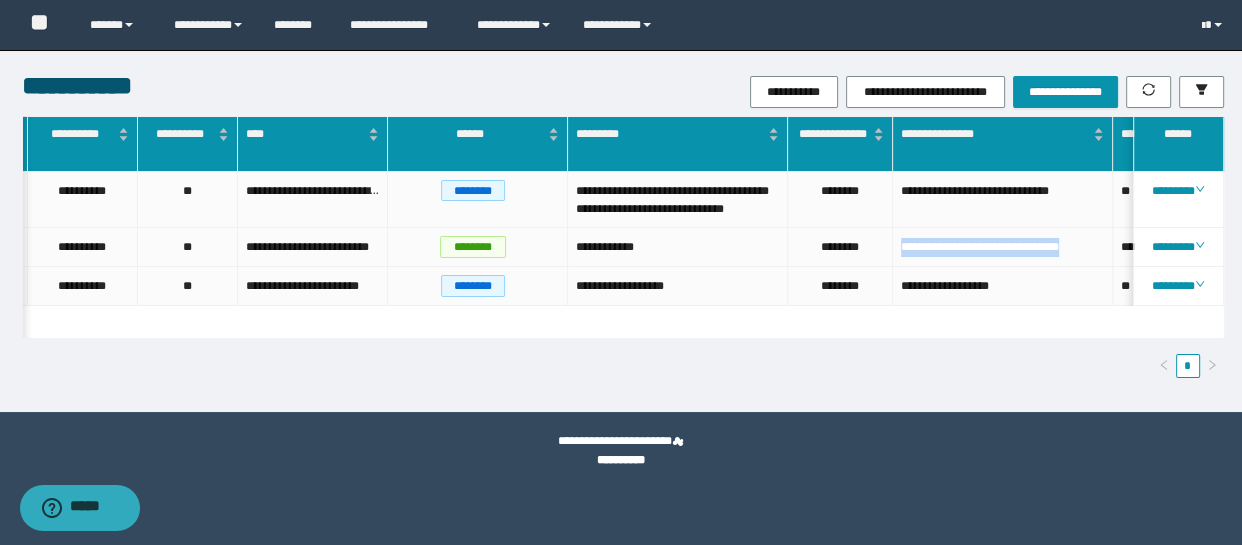 scroll, scrollTop: 0, scrollLeft: 57, axis: horizontal 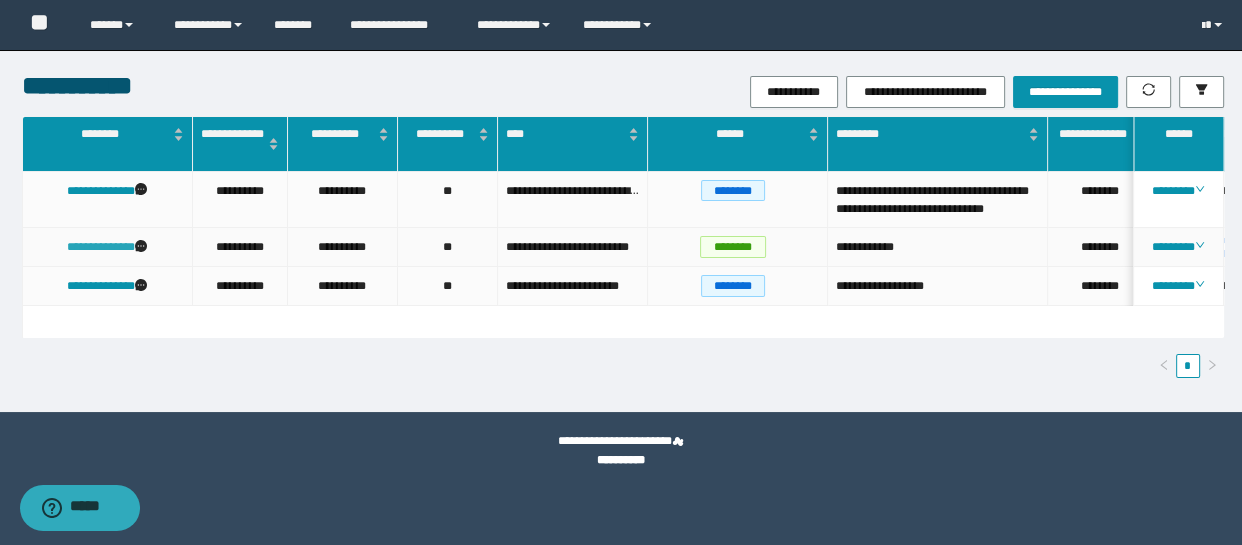 click on "**********" at bounding box center (101, 247) 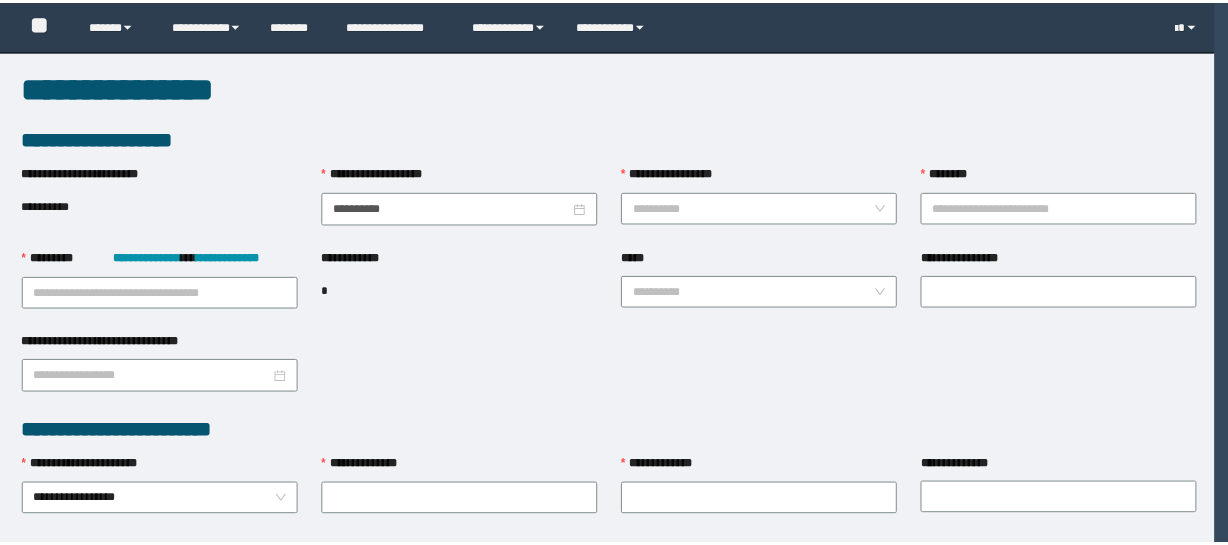 scroll, scrollTop: 0, scrollLeft: 0, axis: both 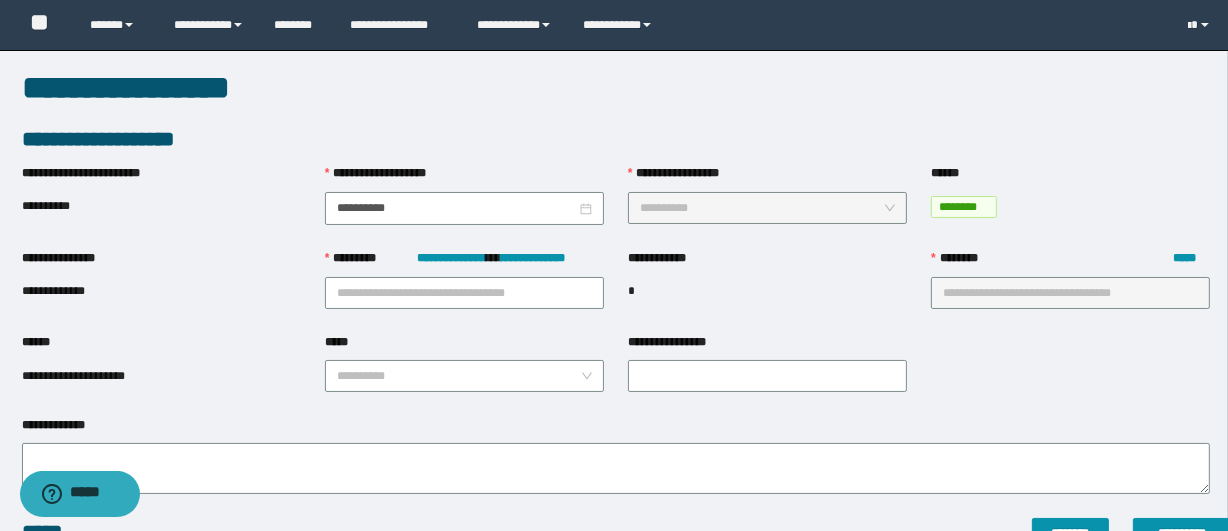 type on "**********" 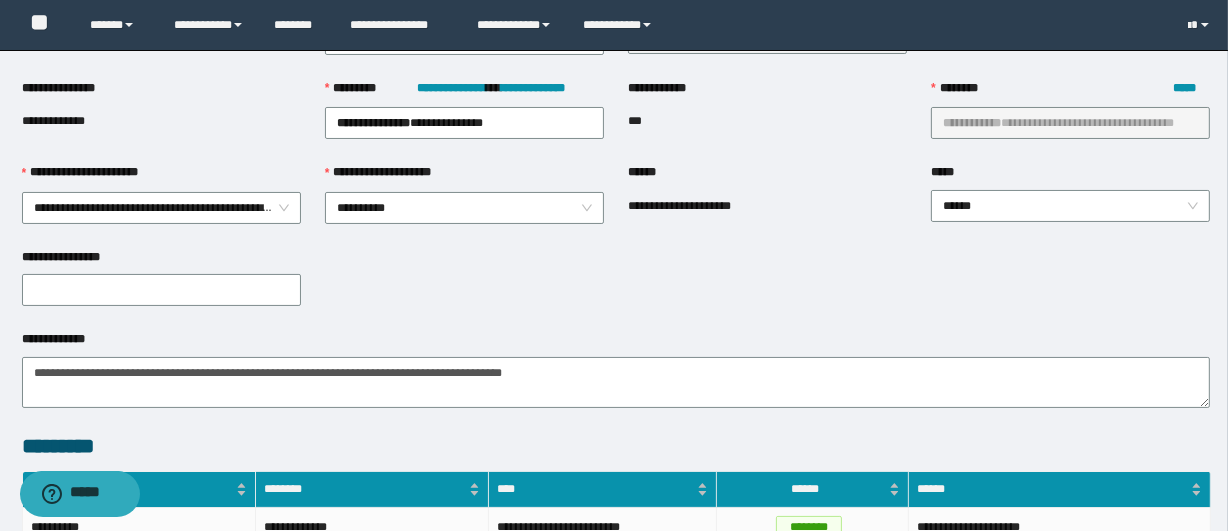 scroll, scrollTop: 272, scrollLeft: 0, axis: vertical 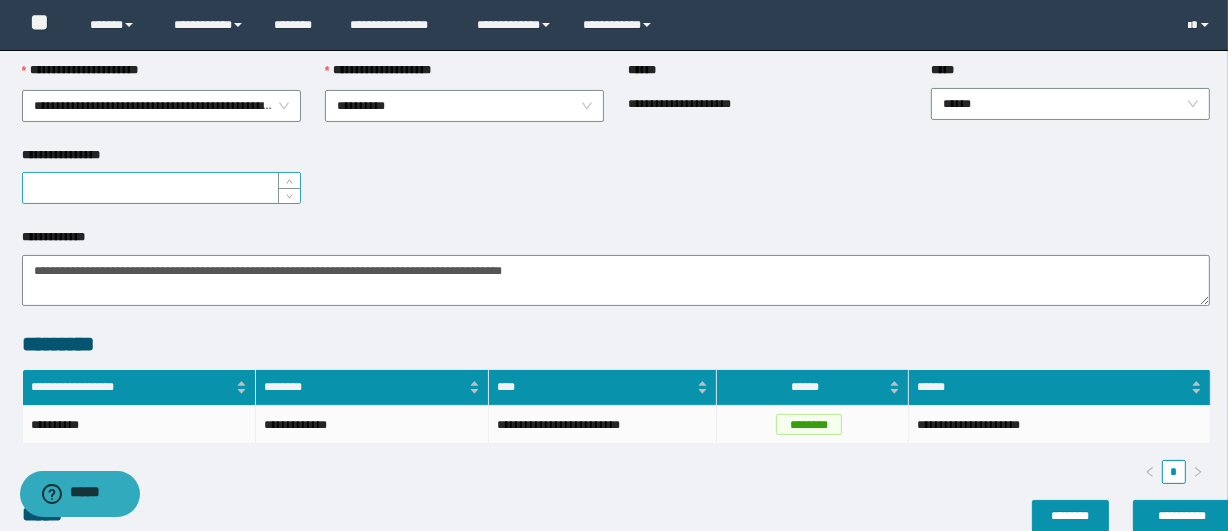 click on "**********" at bounding box center [161, 188] 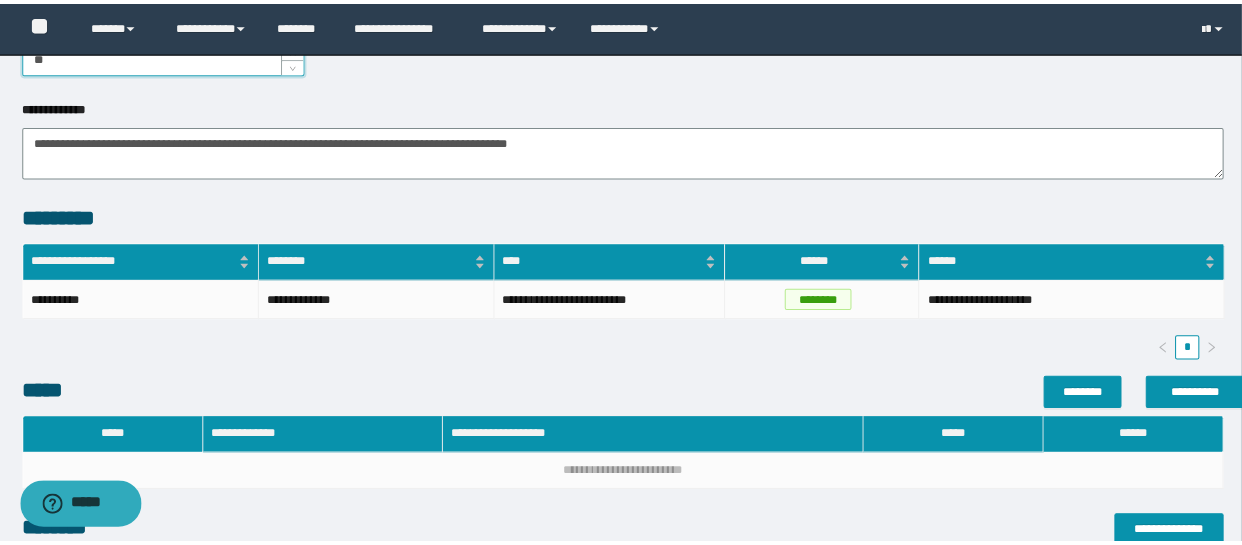 scroll, scrollTop: 545, scrollLeft: 0, axis: vertical 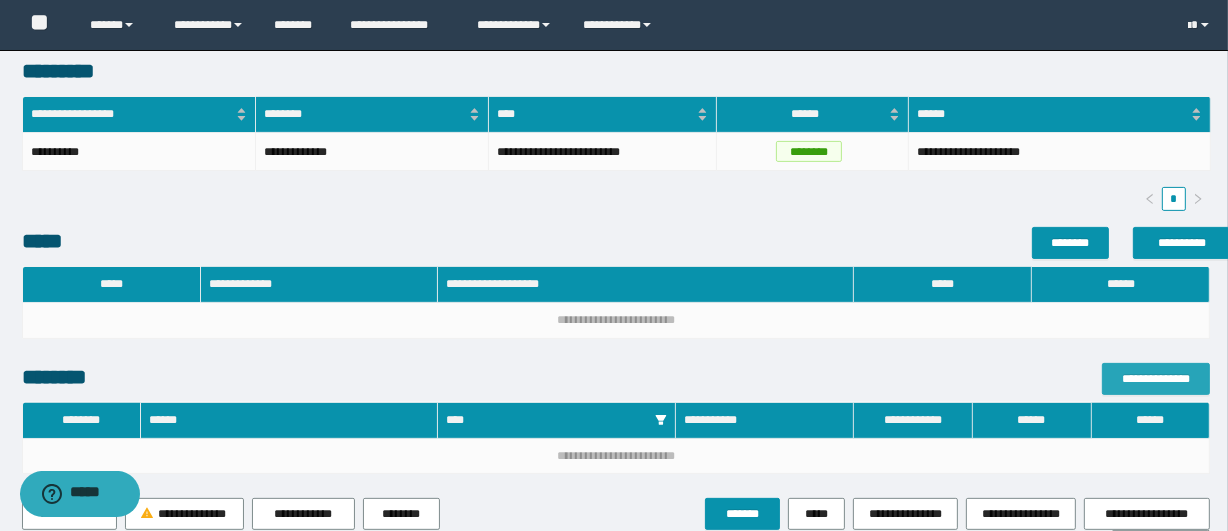 type on "**" 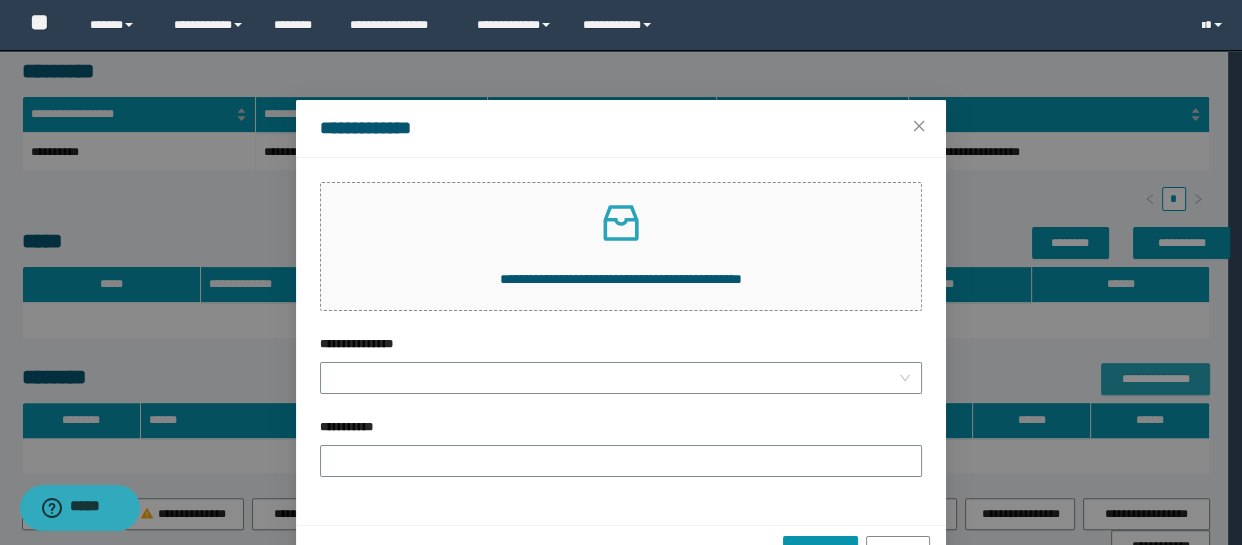 click on "**********" at bounding box center (621, 246) 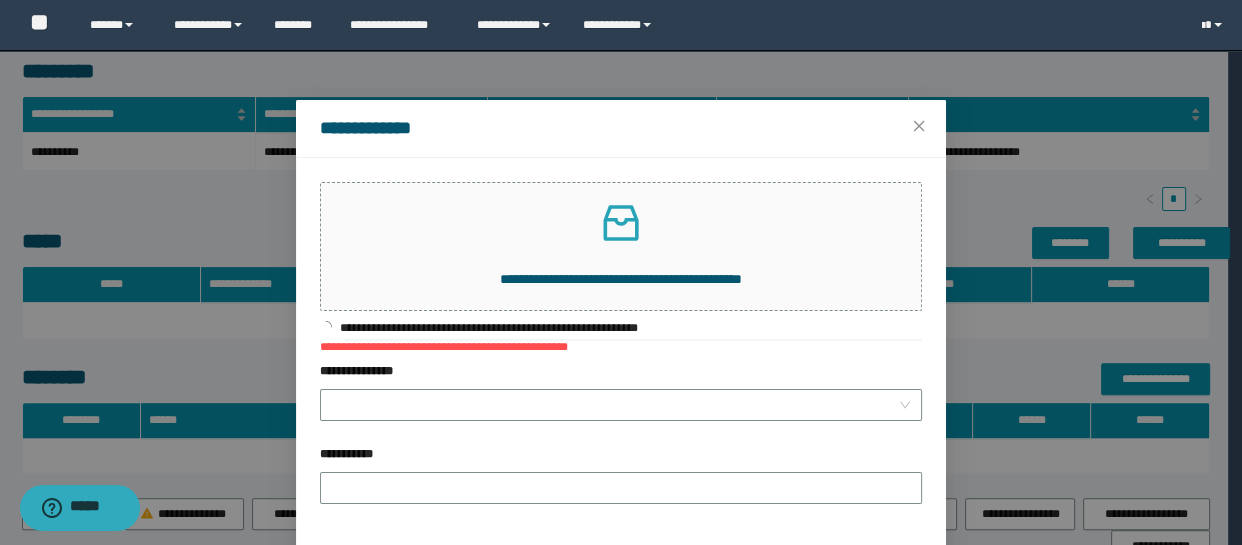 drag, startPoint x: 518, startPoint y: 396, endPoint x: 520, endPoint y: 384, distance: 12.165525 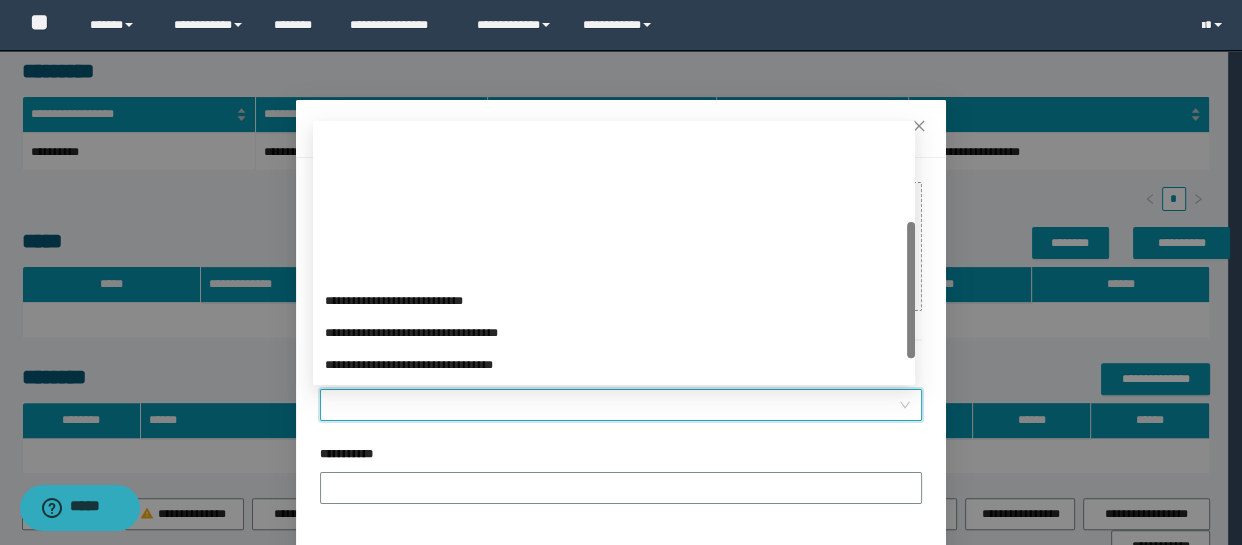 scroll, scrollTop: 223, scrollLeft: 0, axis: vertical 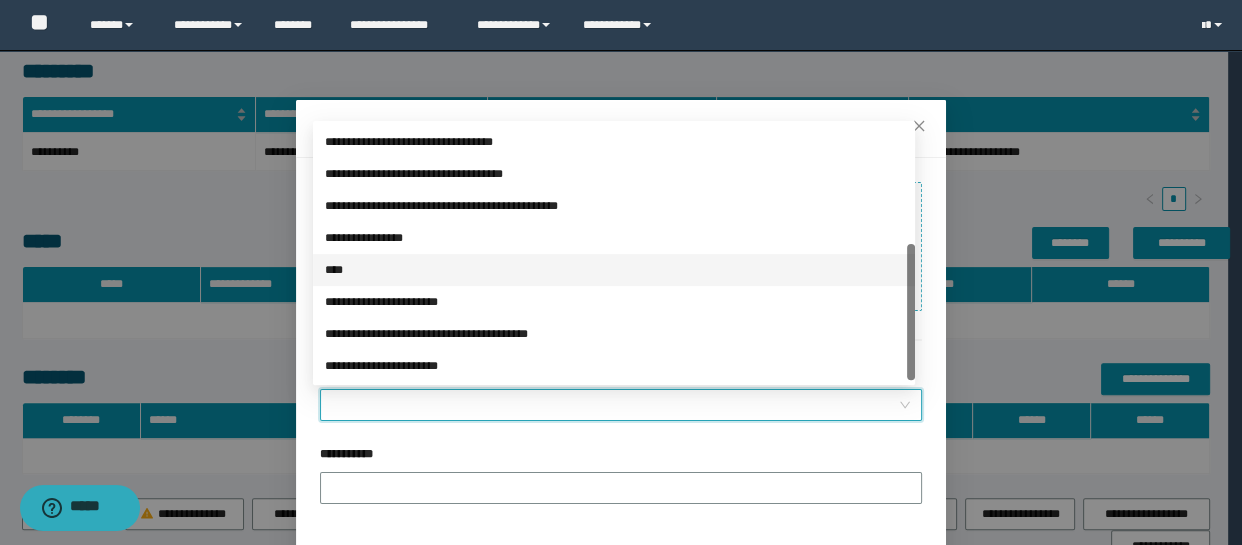 drag, startPoint x: 403, startPoint y: 277, endPoint x: 412, endPoint y: 308, distance: 32.280025 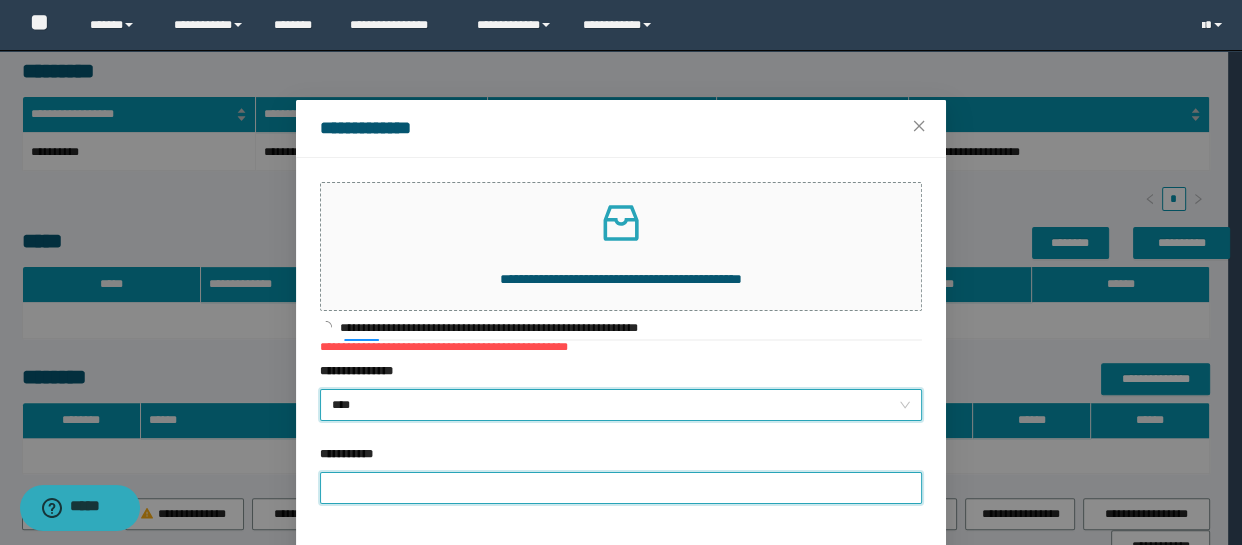click on "**********" at bounding box center [621, 488] 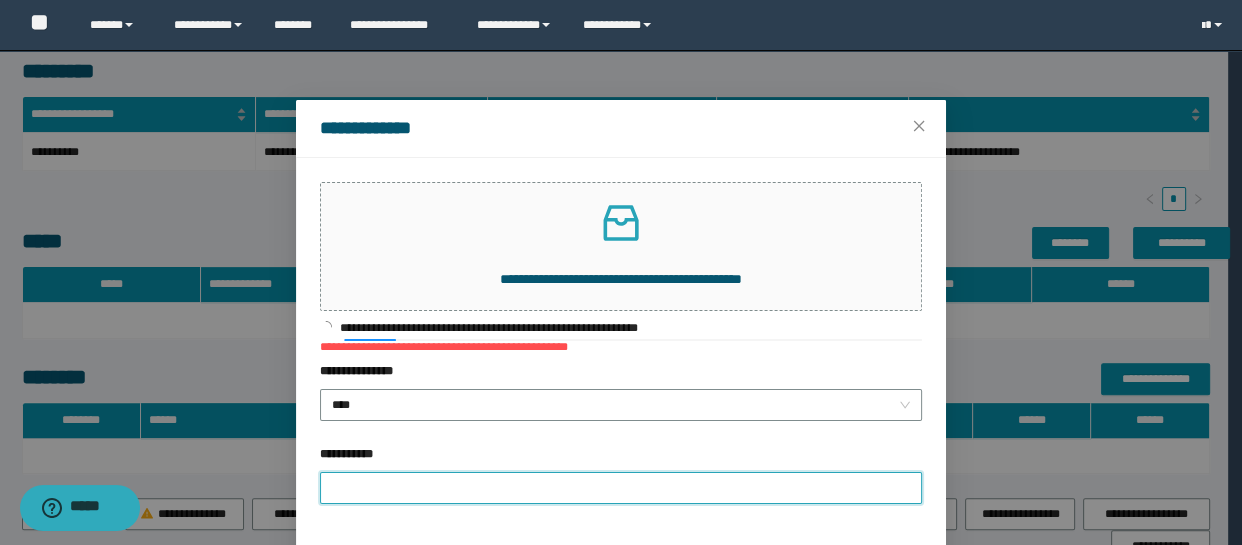 type on "**********" 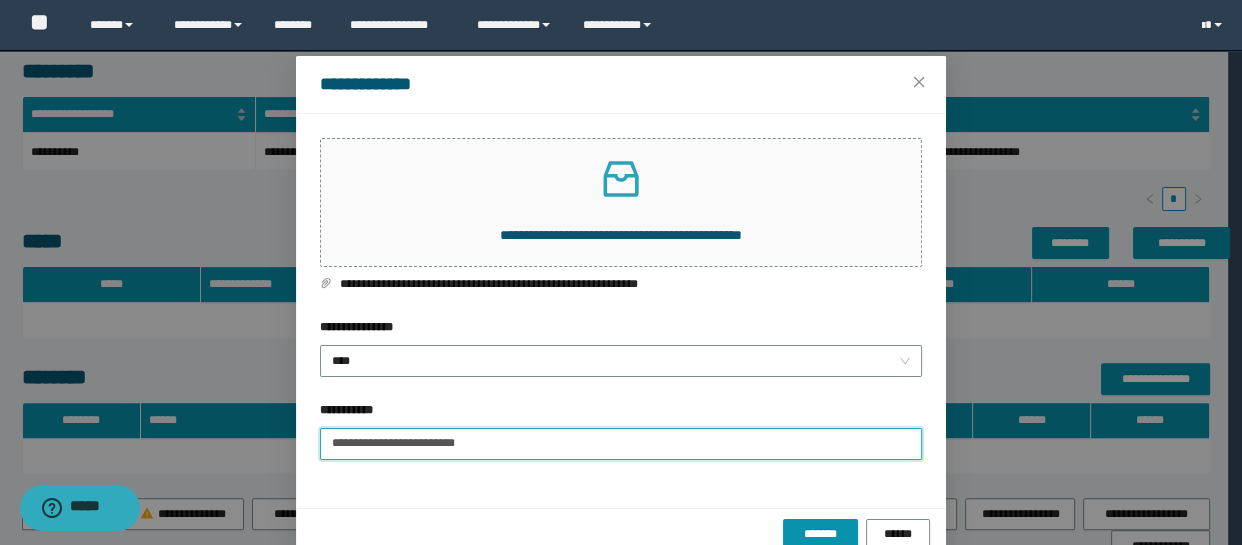 scroll, scrollTop: 82, scrollLeft: 0, axis: vertical 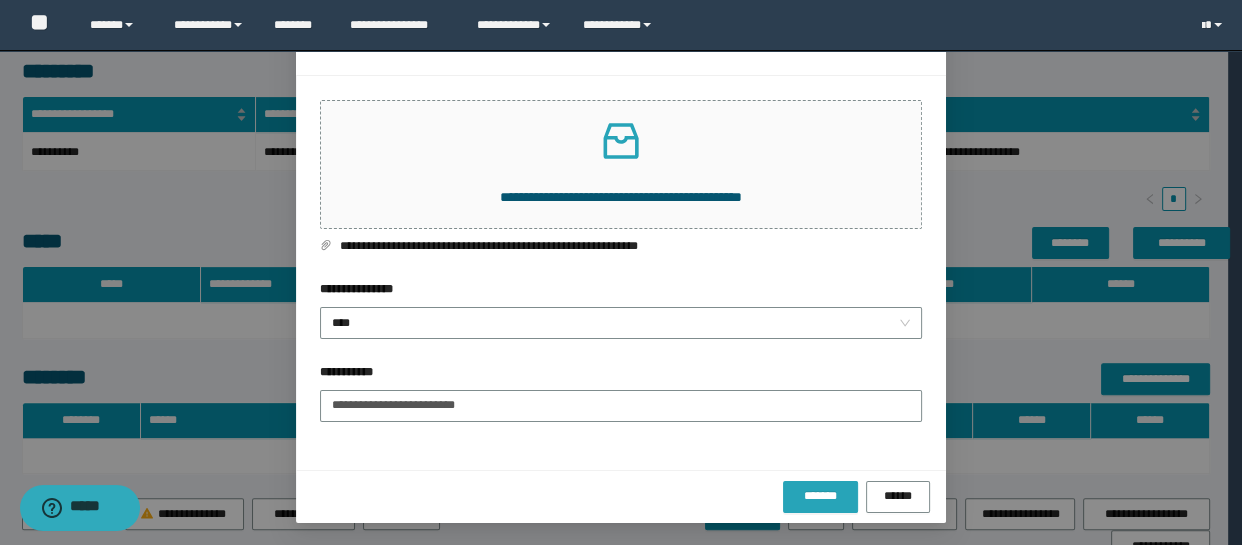 click on "*******" at bounding box center [820, 496] 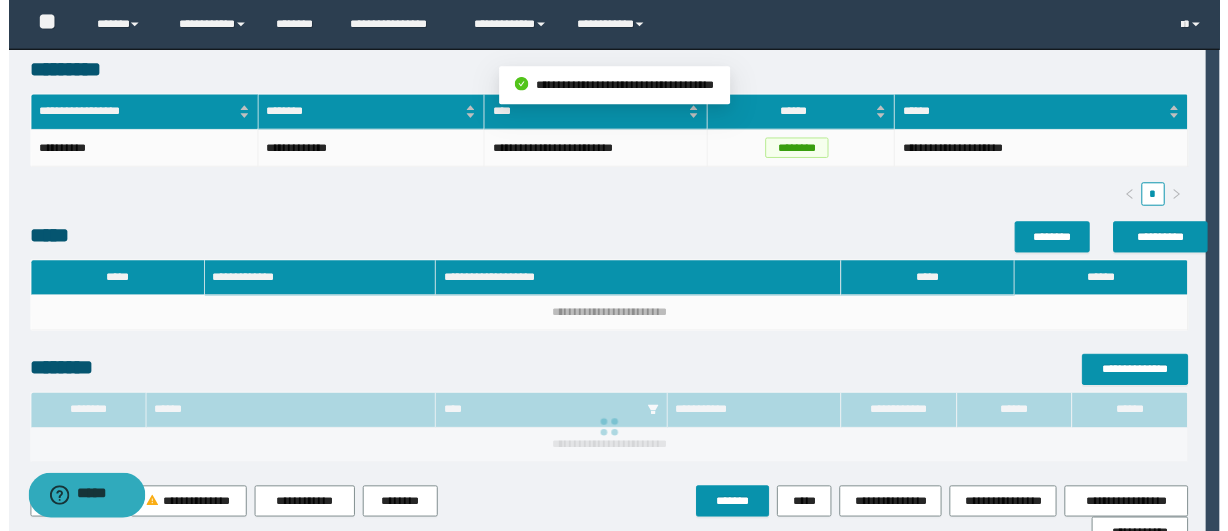scroll, scrollTop: 0, scrollLeft: 0, axis: both 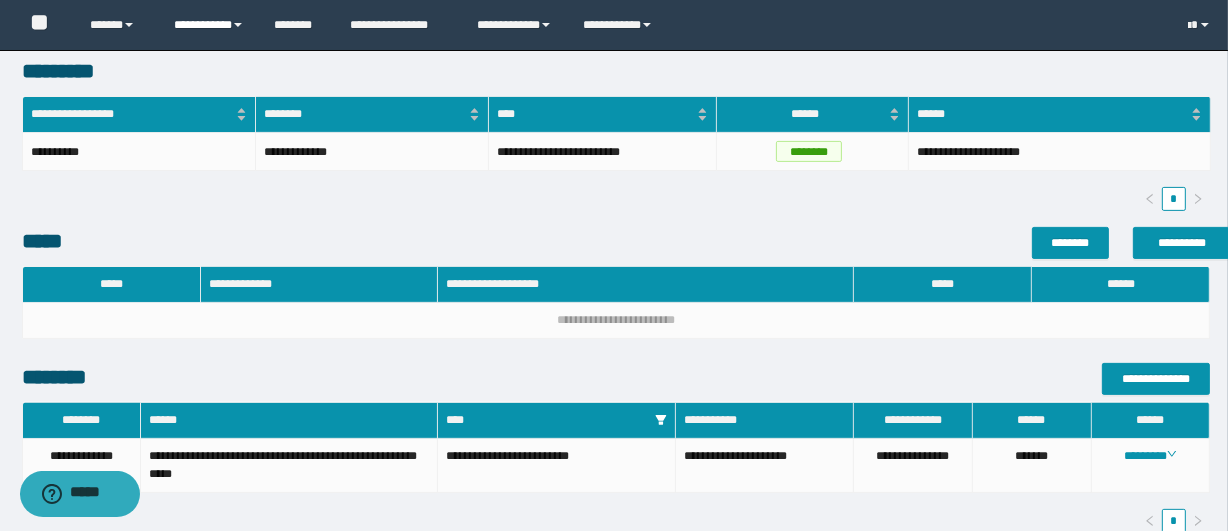 click on "**********" at bounding box center [209, 25] 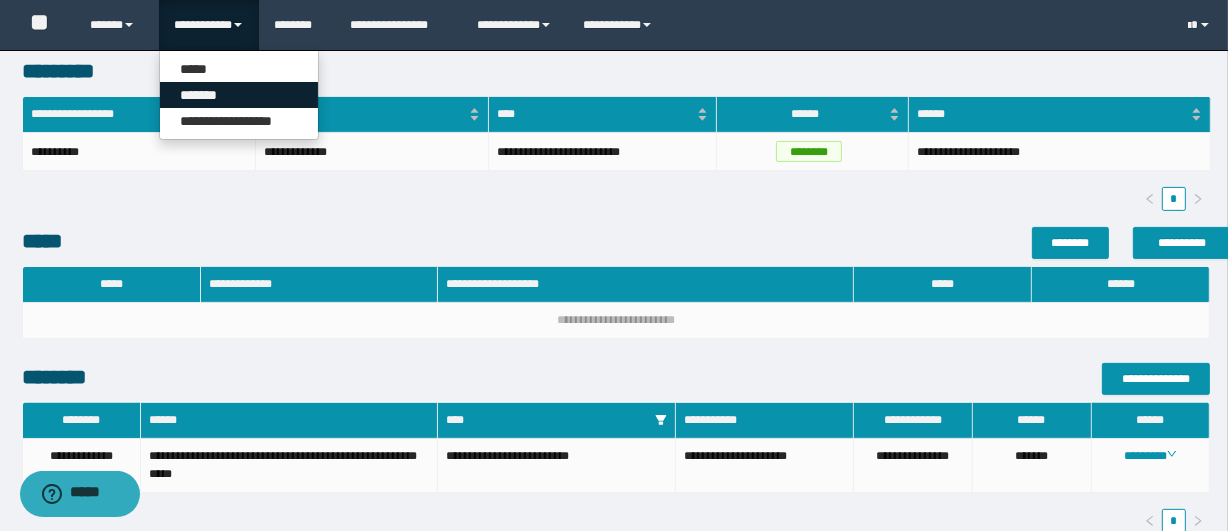 click on "*******" at bounding box center [239, 95] 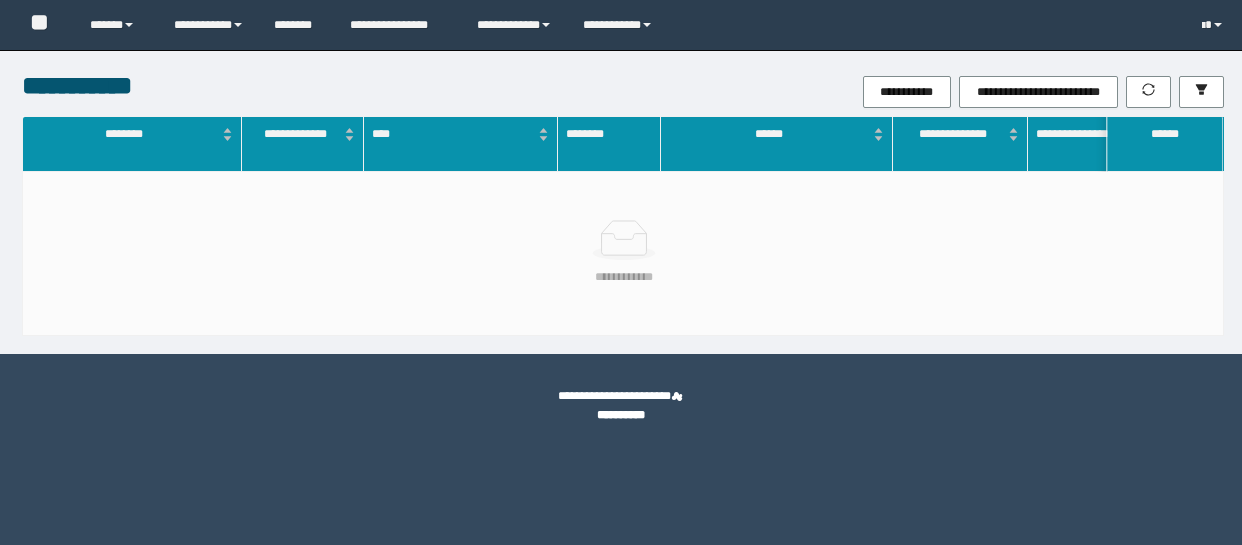 scroll, scrollTop: 0, scrollLeft: 0, axis: both 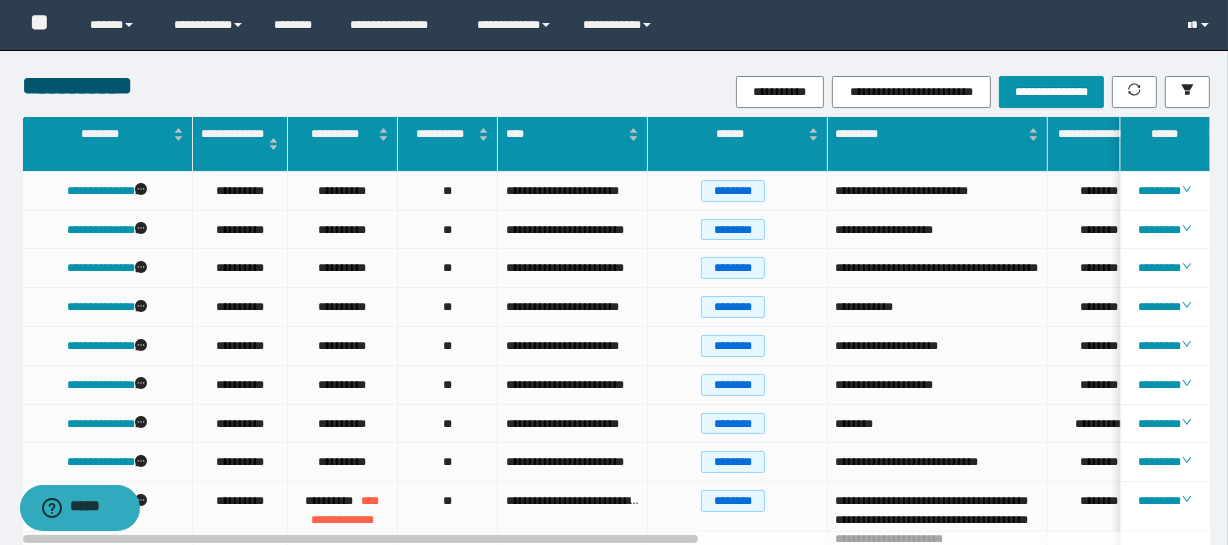 click on "[FIRST] [LAST] [STREET] [NUMBER] [CITY] [STATE] [ZIP]" at bounding box center (614, 1278) 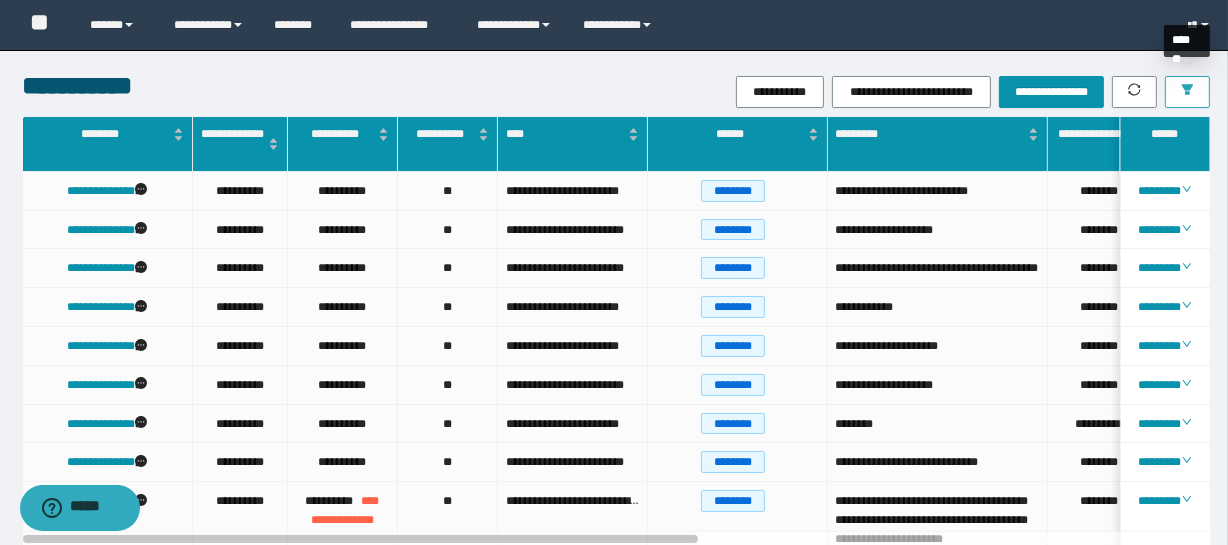 click at bounding box center [1187, 92] 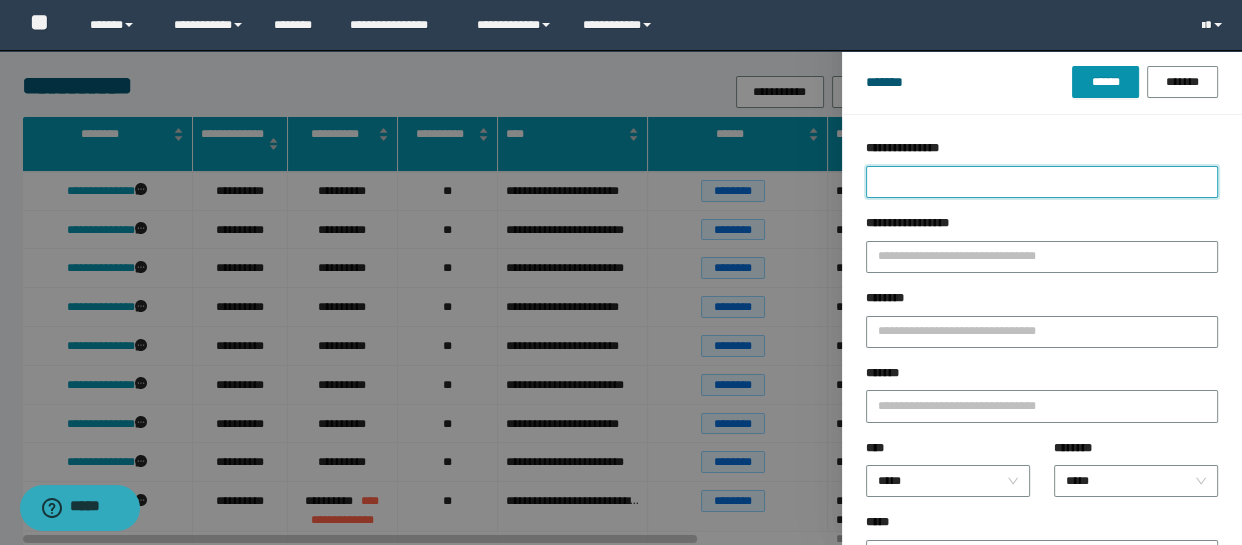 click on "**********" at bounding box center [1042, 182] 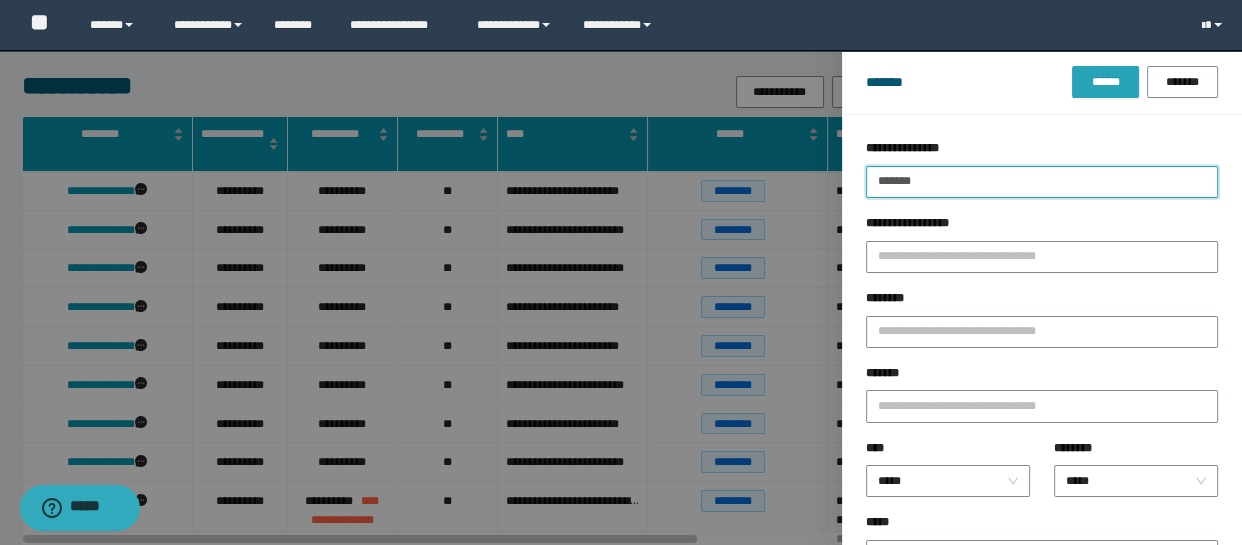 type on "*******" 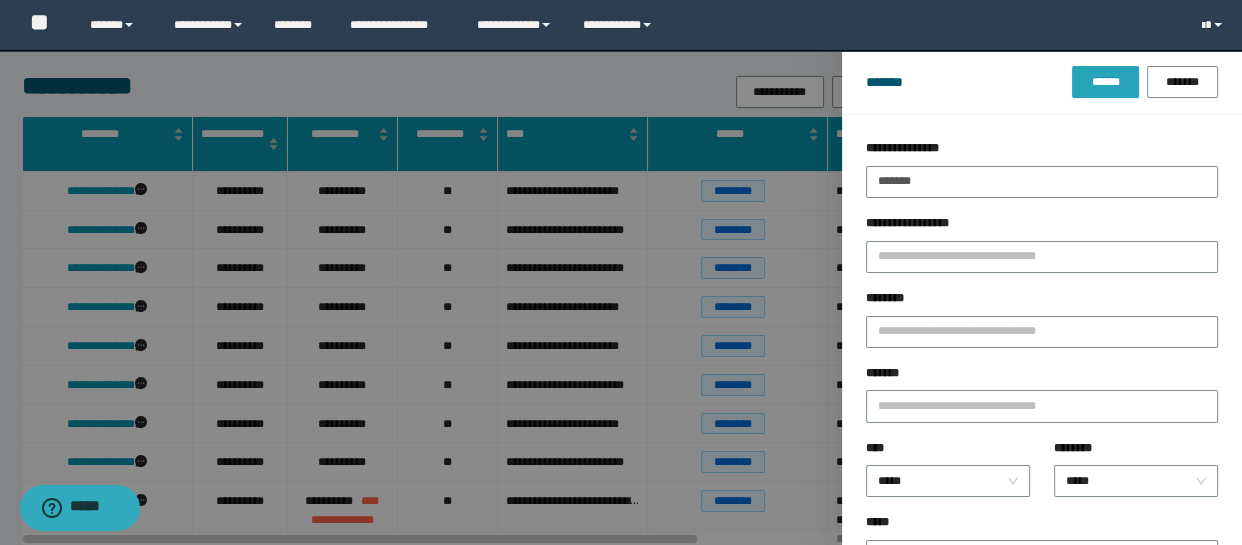 click on "******" at bounding box center (1105, 82) 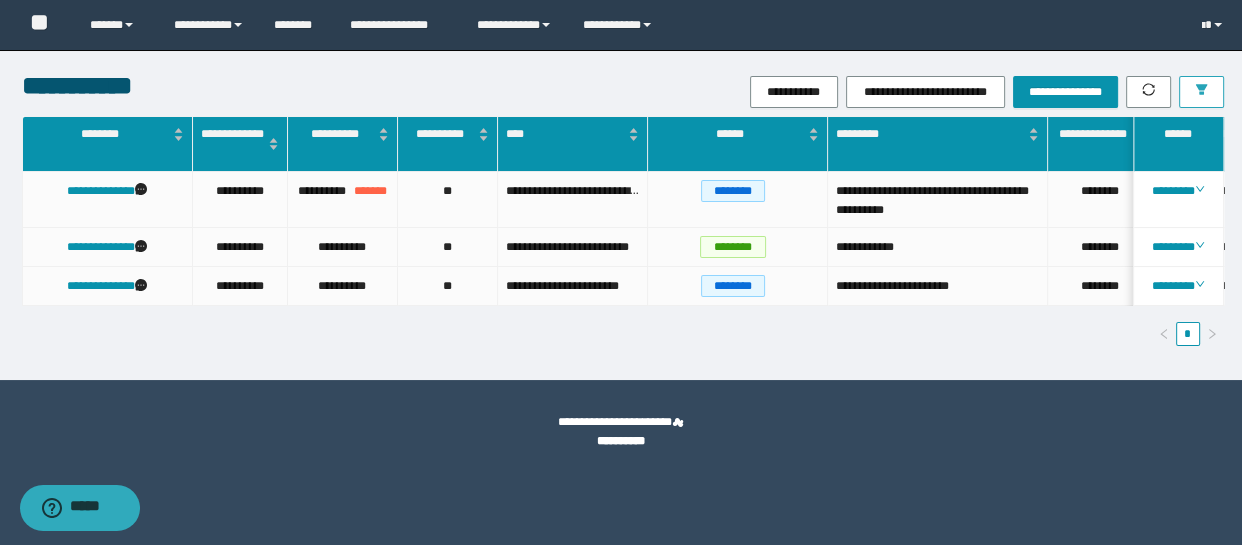 scroll, scrollTop: 0, scrollLeft: 95, axis: horizontal 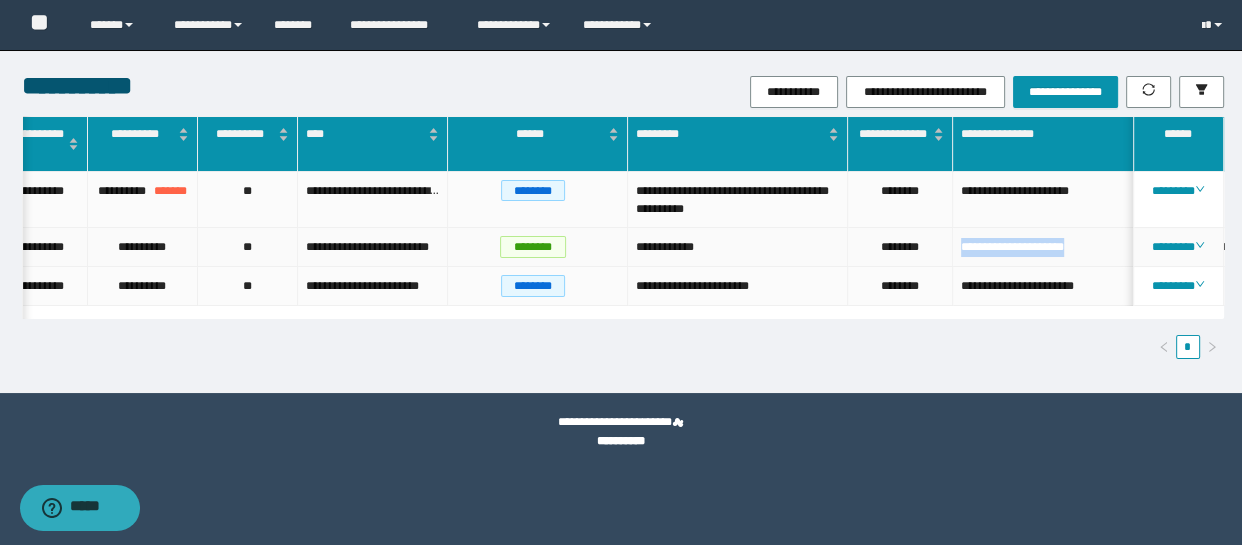 drag, startPoint x: 1091, startPoint y: 250, endPoint x: 949, endPoint y: 251, distance: 142.00352 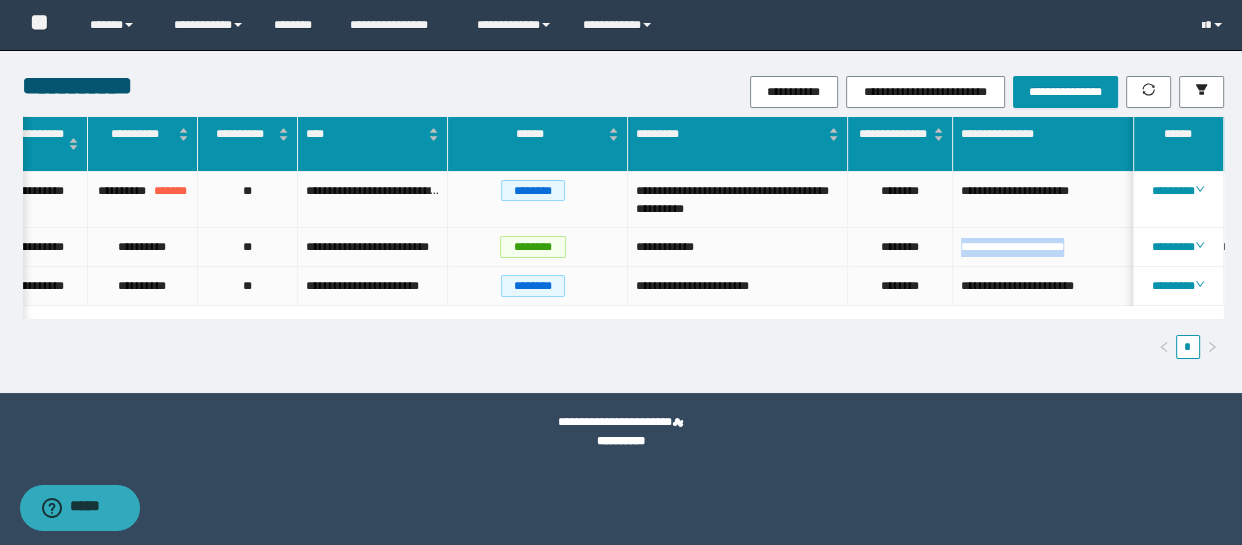 scroll, scrollTop: 0, scrollLeft: 46, axis: horizontal 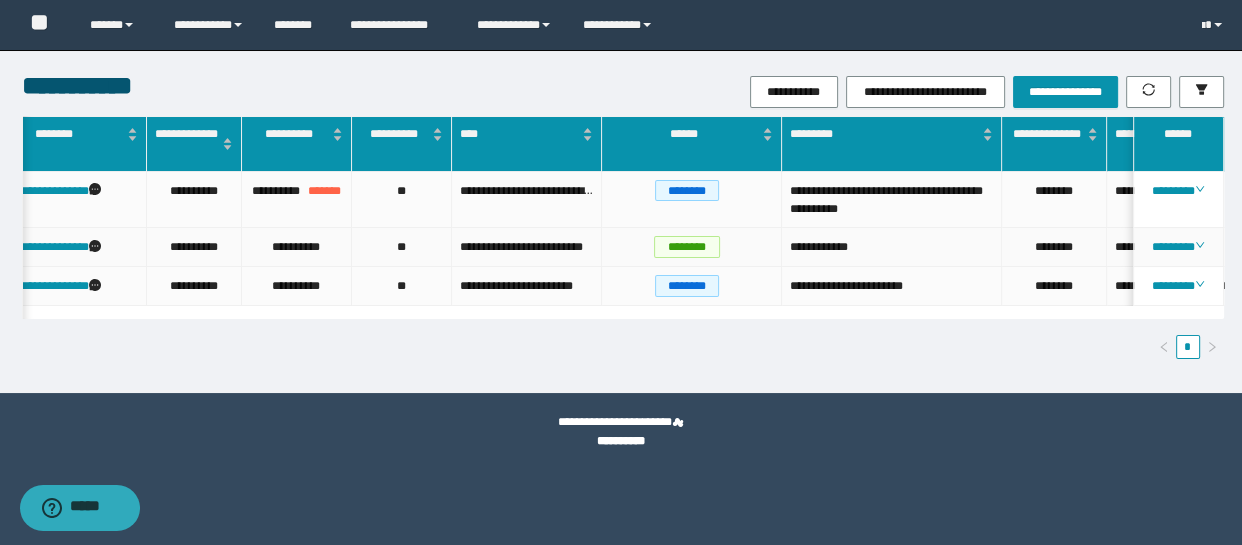 click on "**********" at bounding box center (61, 247) 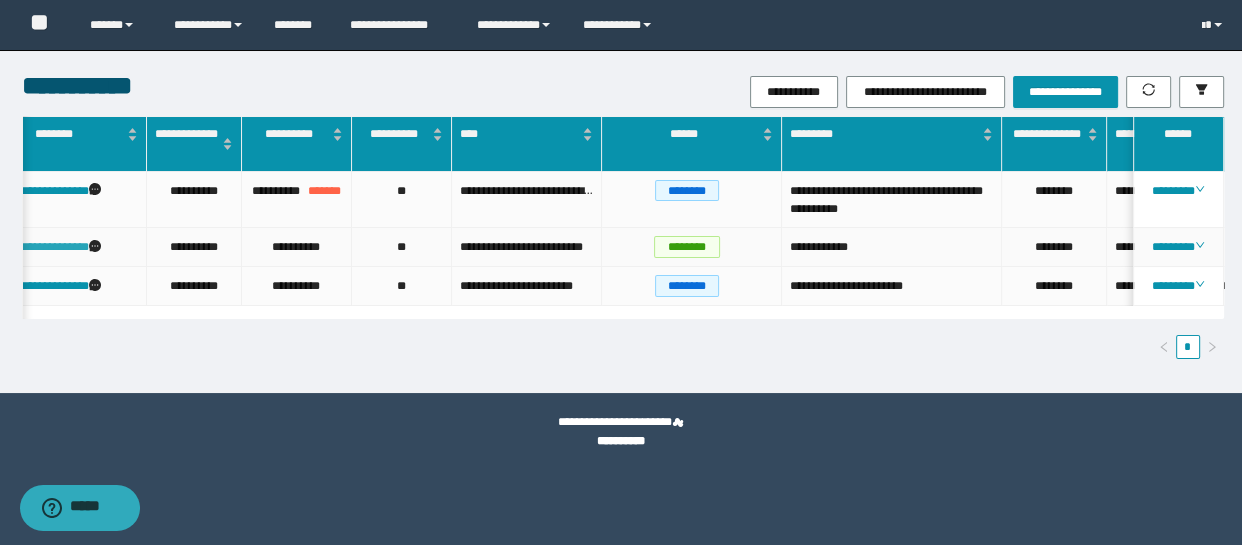 click on "**********" at bounding box center (55, 247) 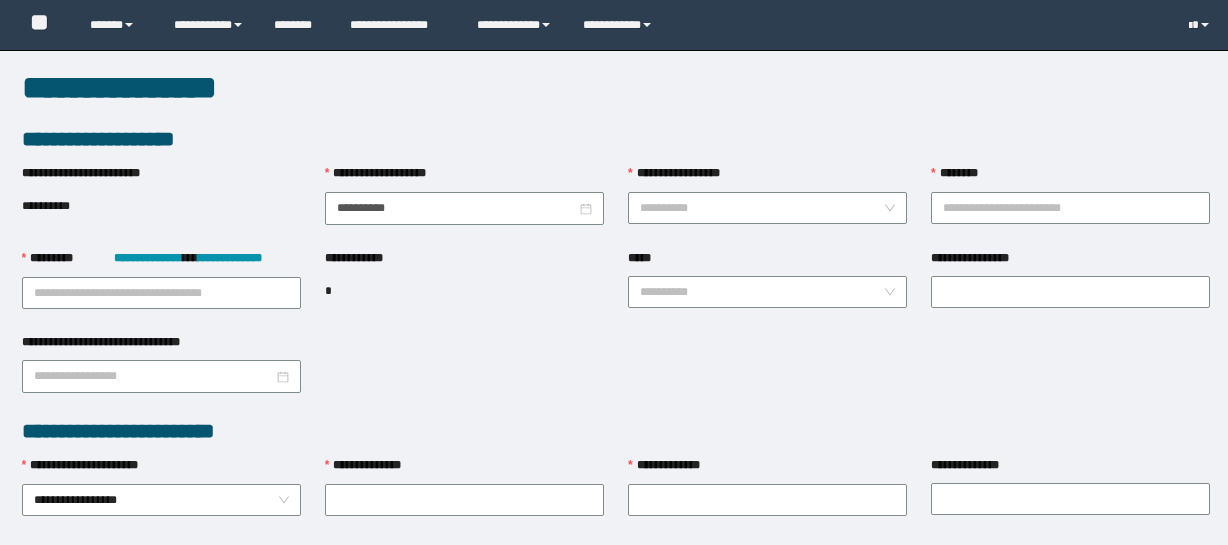 scroll, scrollTop: 0, scrollLeft: 0, axis: both 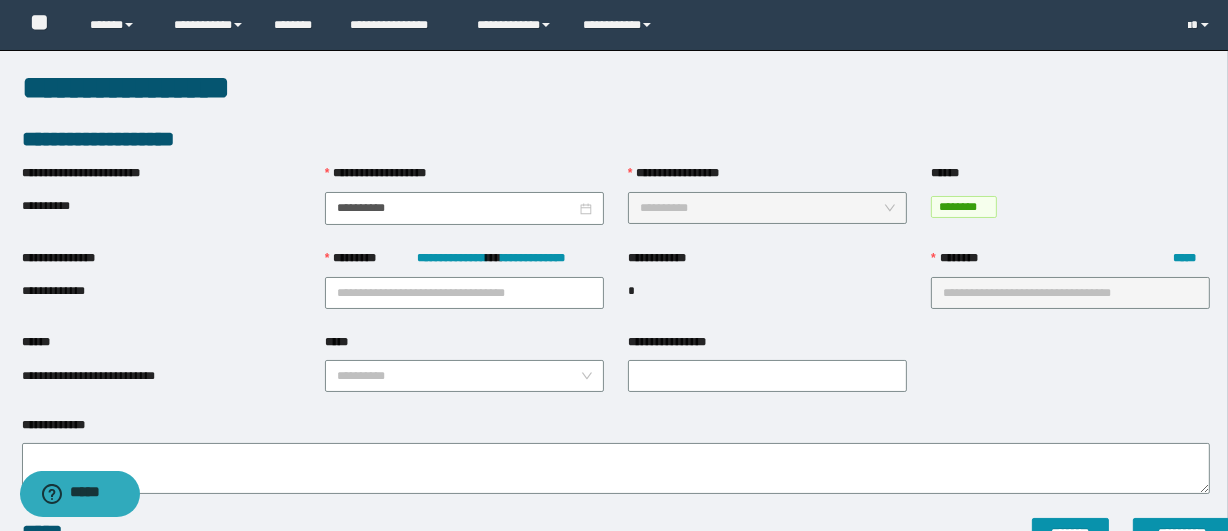 type on "**********" 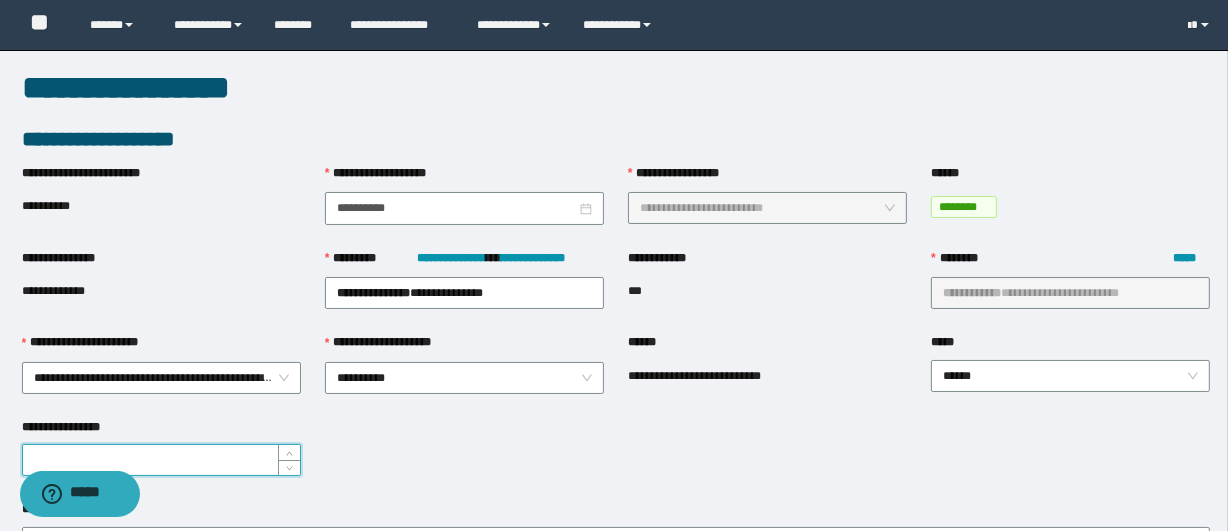 click on "**********" at bounding box center [161, 460] 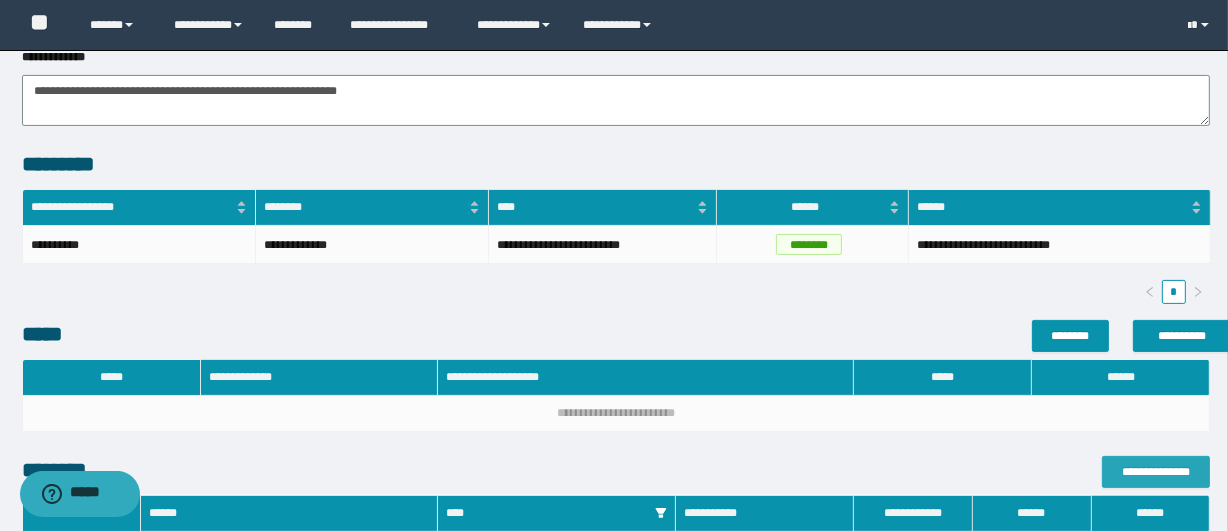 scroll, scrollTop: 454, scrollLeft: 0, axis: vertical 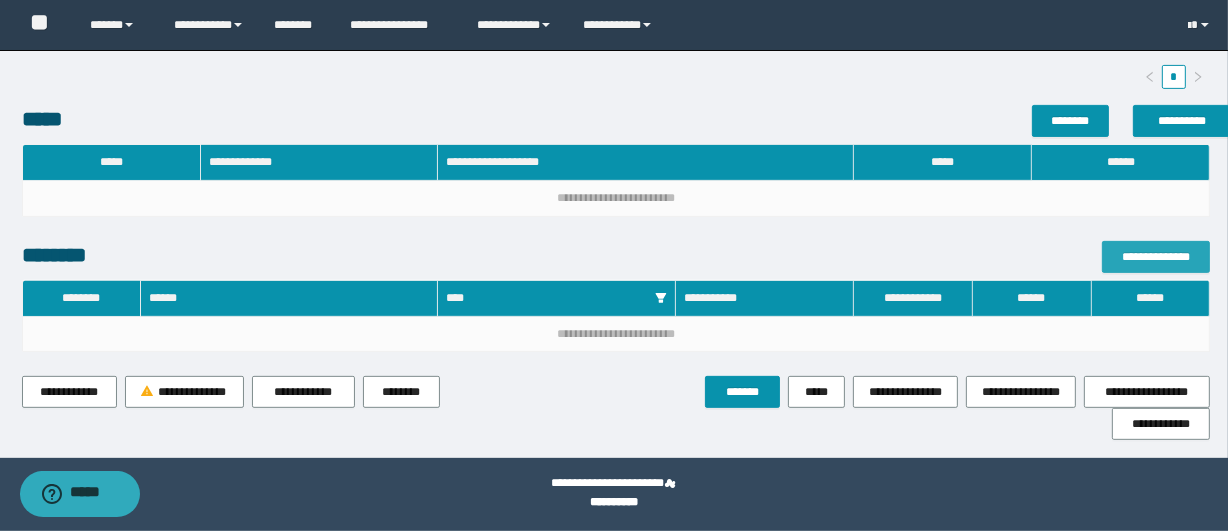 type on "**" 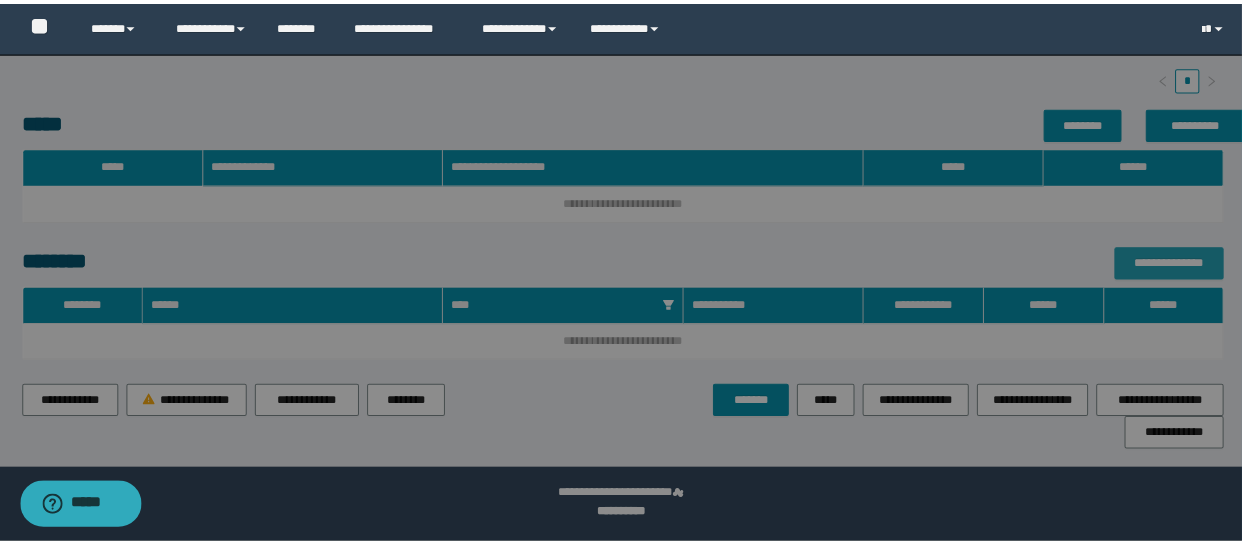 scroll, scrollTop: 653, scrollLeft: 0, axis: vertical 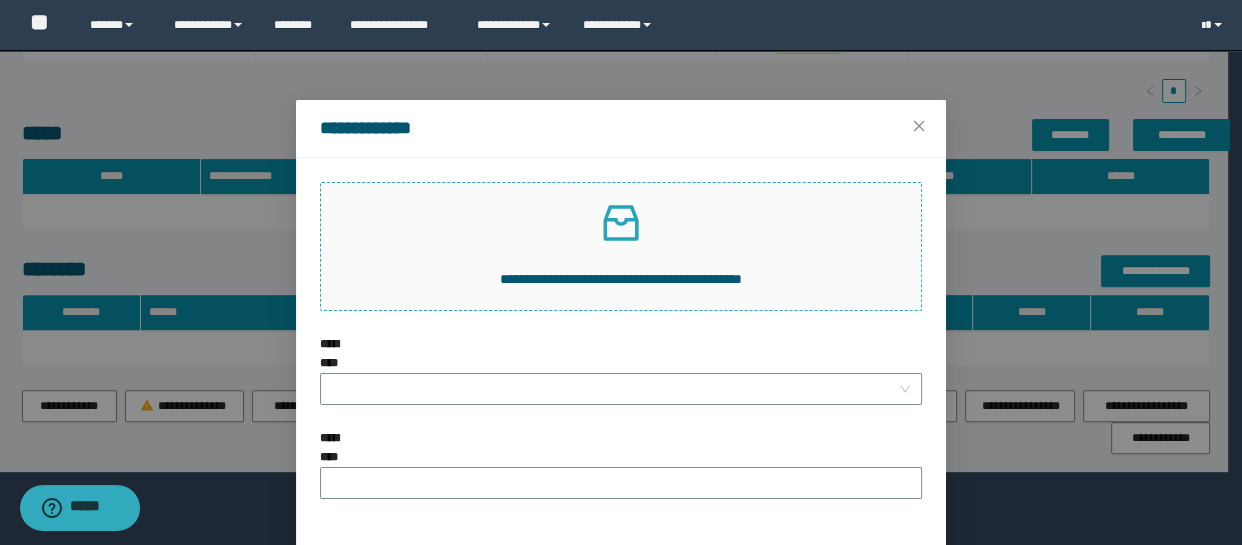 click on "**********" at bounding box center (621, 246) 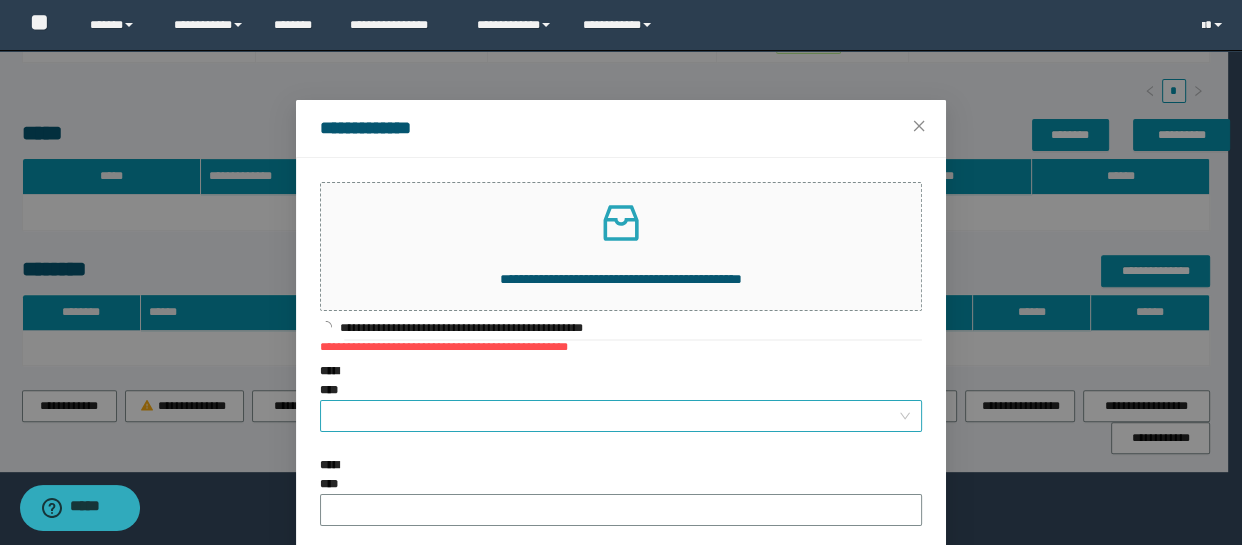 click on "**********" at bounding box center (615, 416) 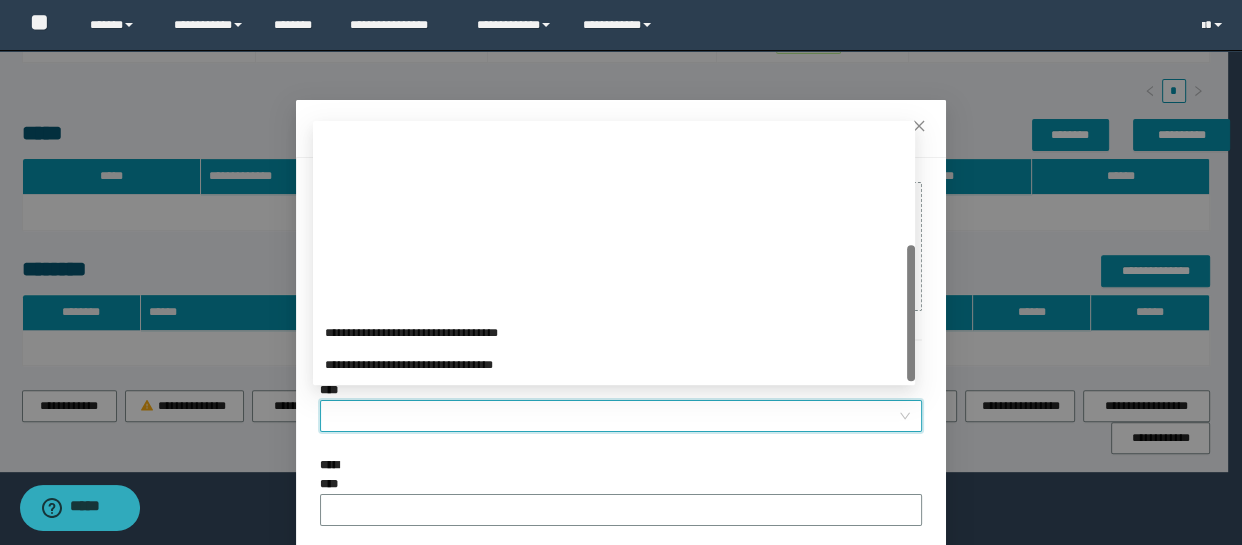 scroll, scrollTop: 223, scrollLeft: 0, axis: vertical 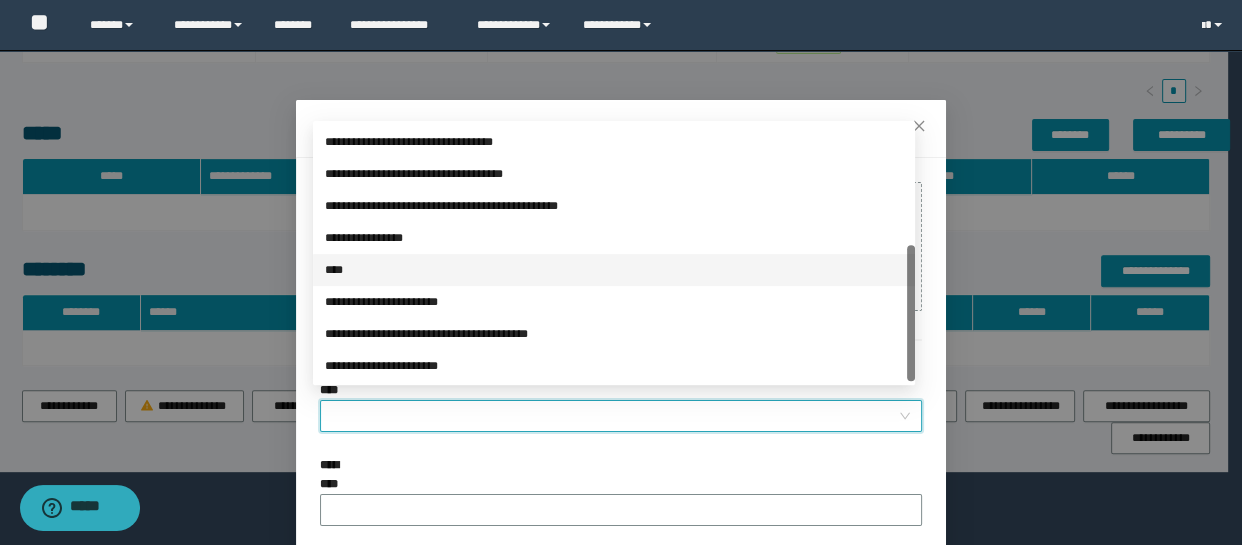 click on "****" at bounding box center (614, 270) 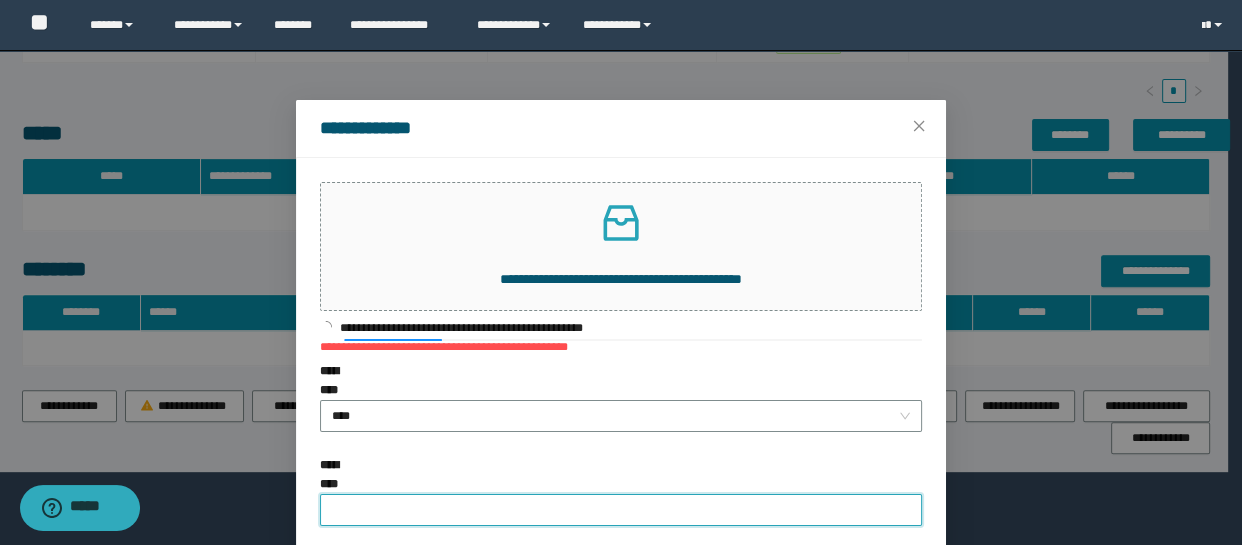click on "**********" at bounding box center [621, 510] 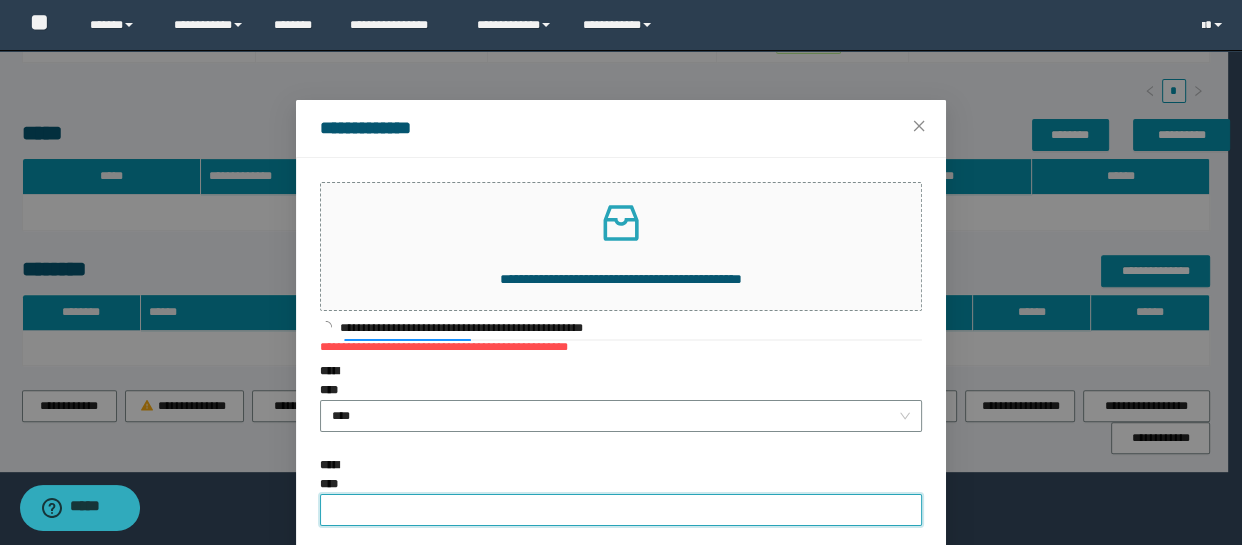 type on "**********" 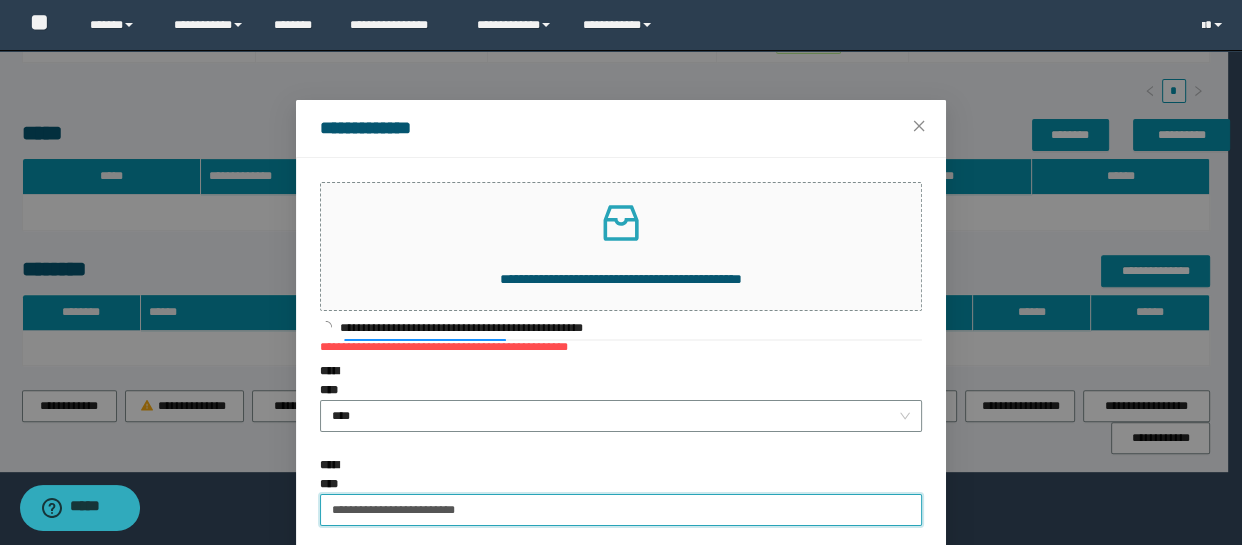 scroll, scrollTop: 82, scrollLeft: 0, axis: vertical 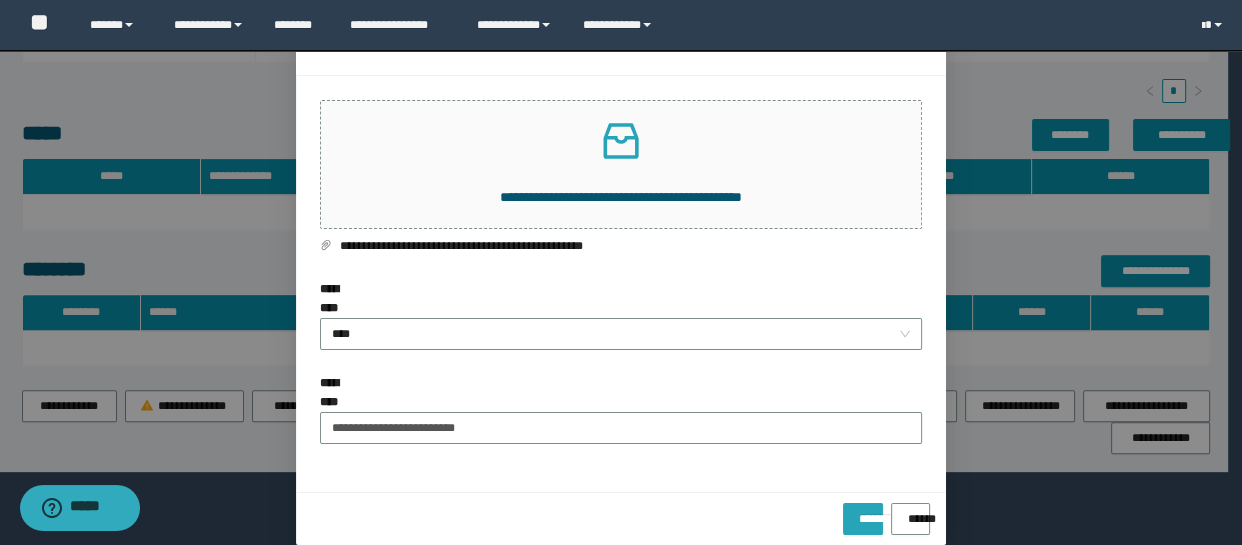 click on "*******" at bounding box center (863, 512) 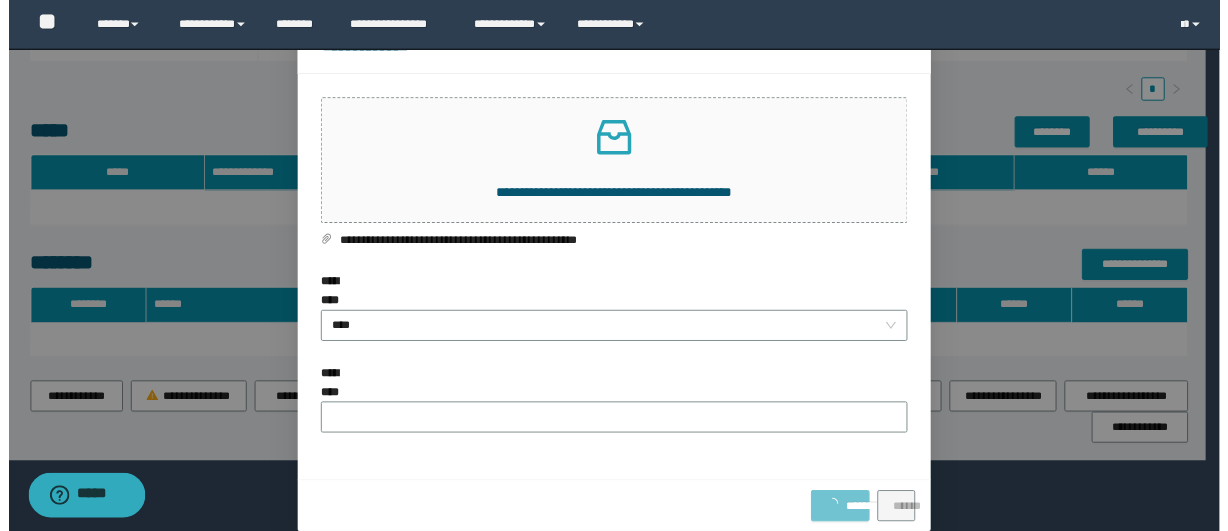 scroll, scrollTop: 0, scrollLeft: 0, axis: both 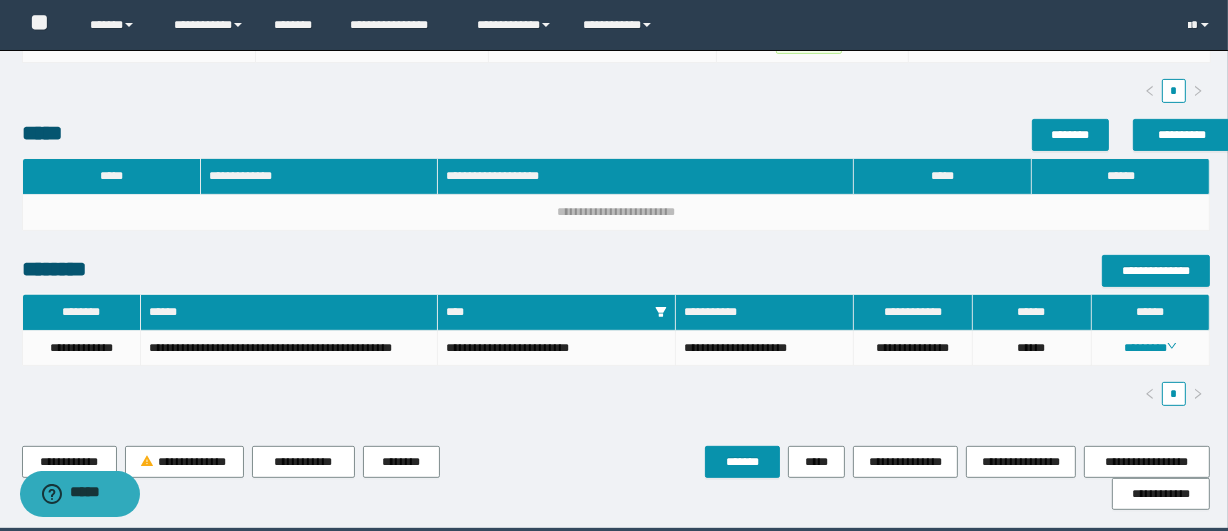 click on "**********" at bounding box center (616, -9) 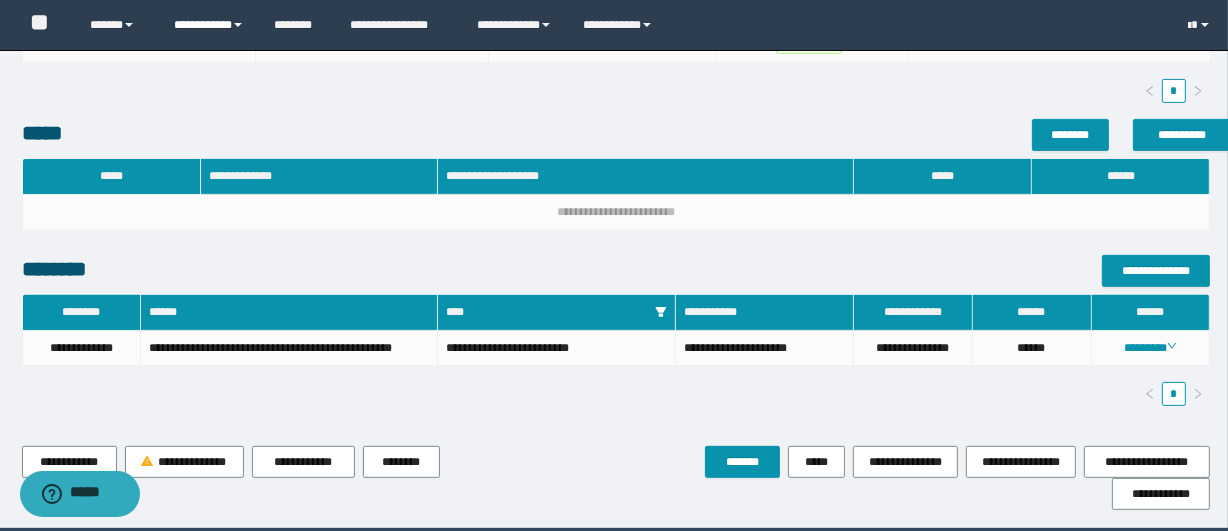 click on "**********" at bounding box center (209, 25) 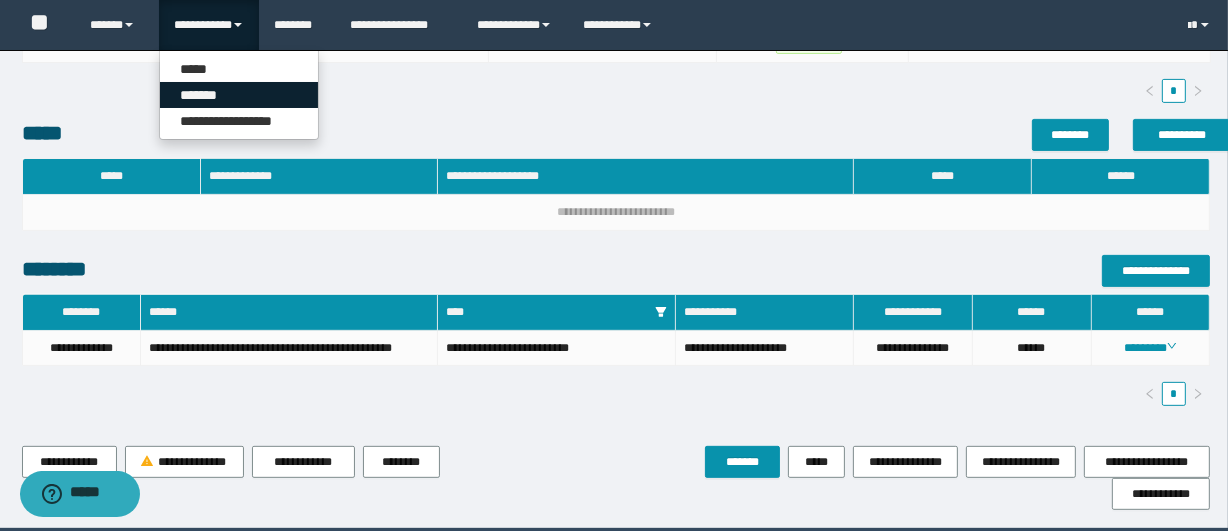click on "*******" at bounding box center (239, 95) 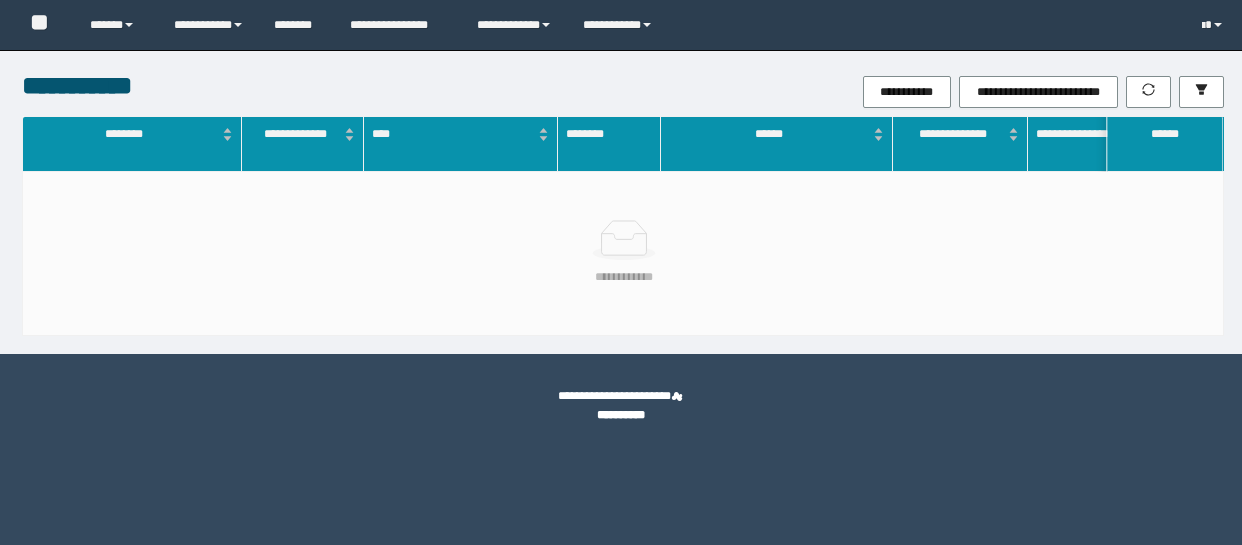 scroll, scrollTop: 0, scrollLeft: 0, axis: both 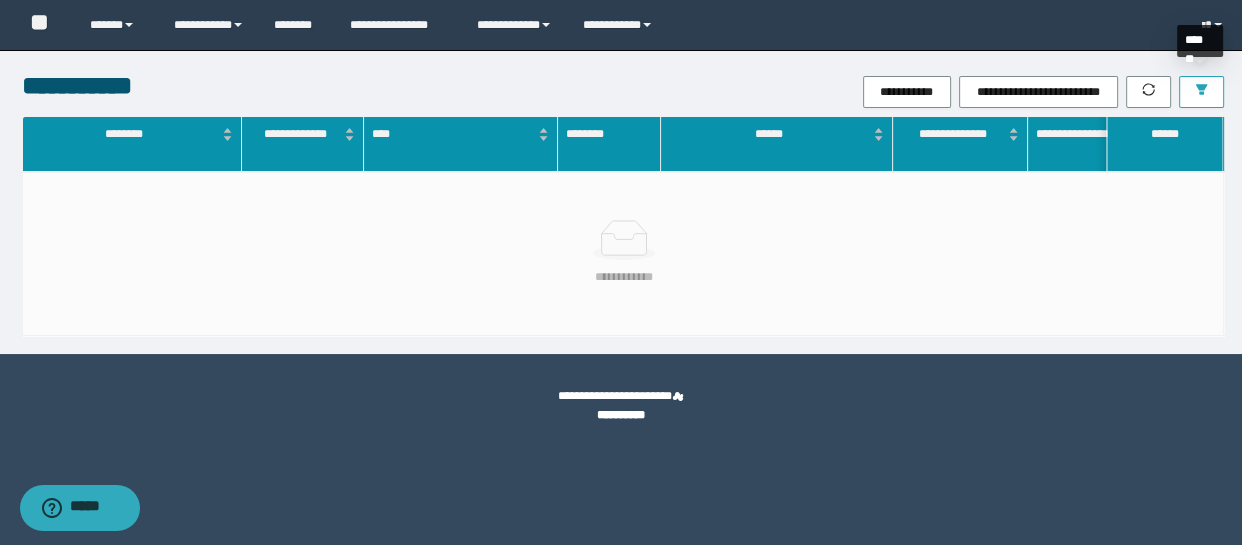 click at bounding box center (1201, 92) 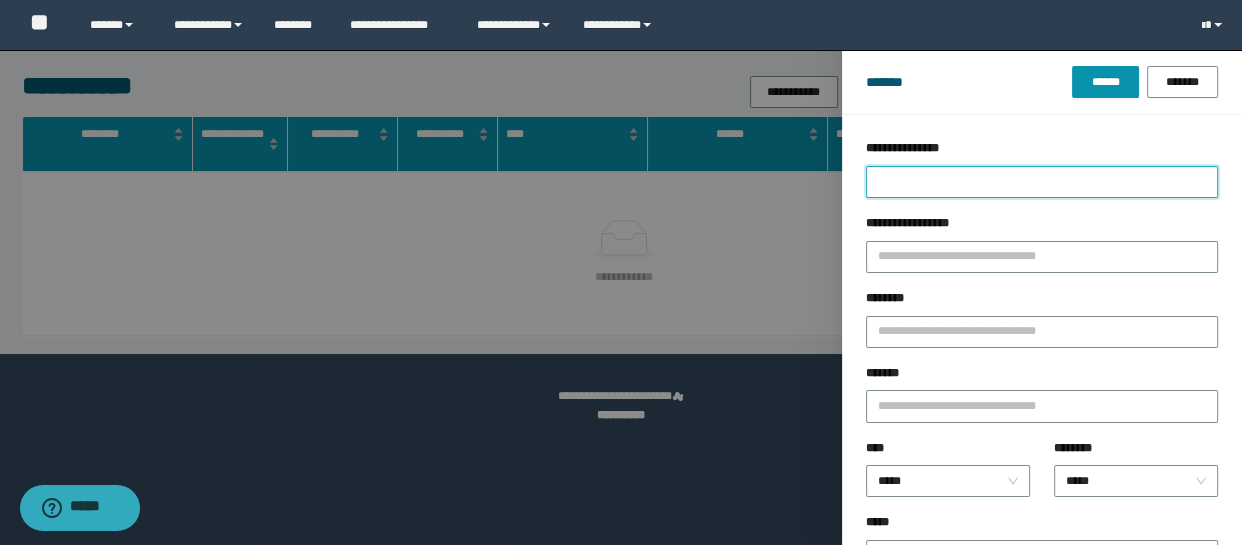 click on "**********" at bounding box center [1042, 182] 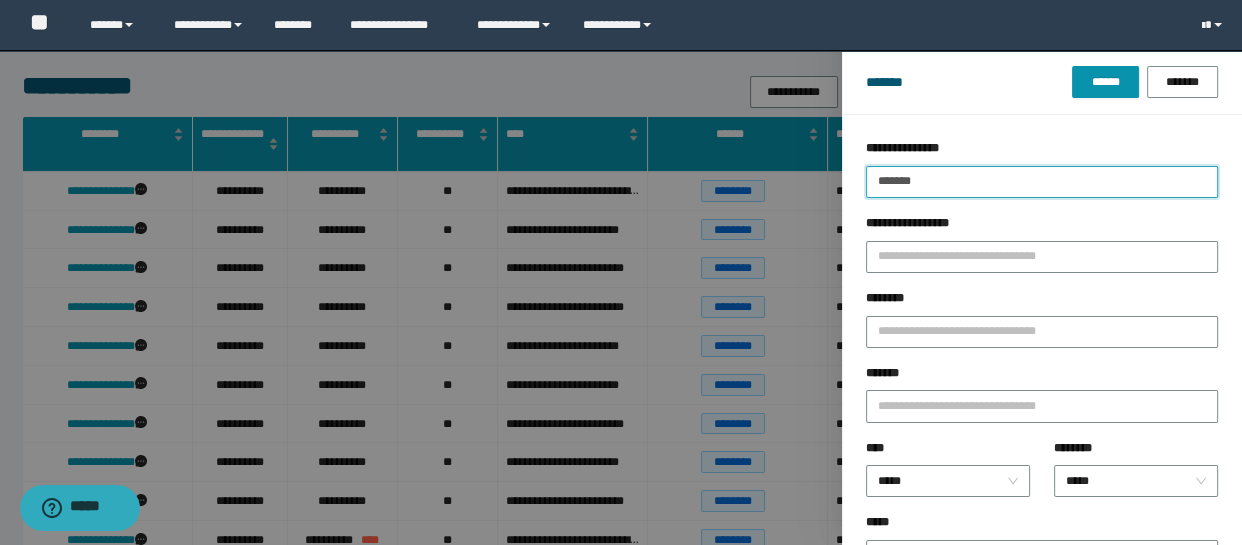 type on "*******" 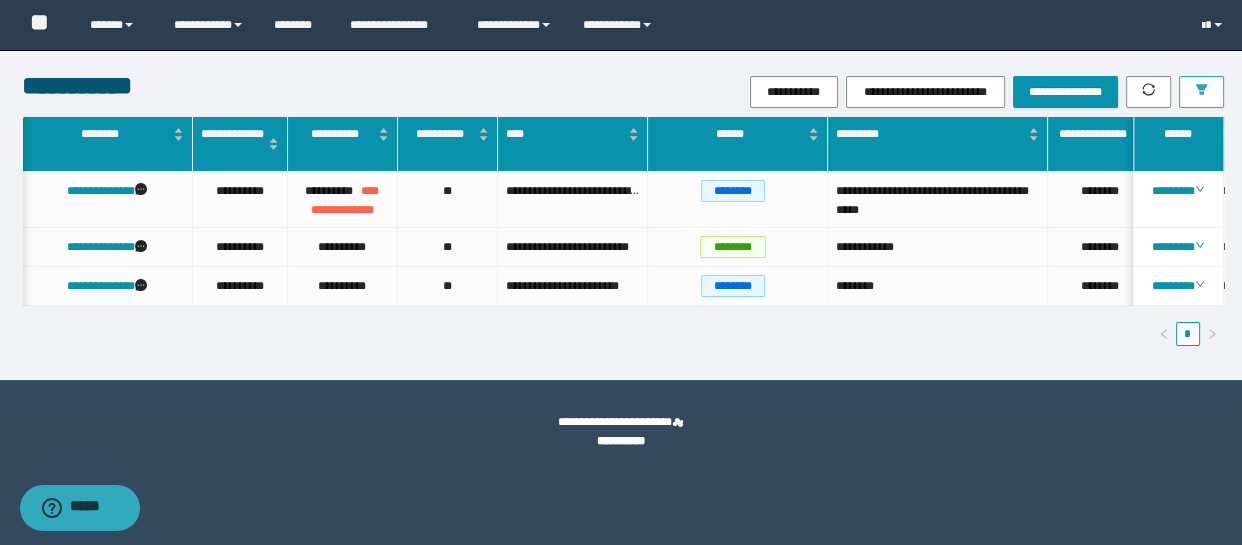 scroll, scrollTop: 0, scrollLeft: 24, axis: horizontal 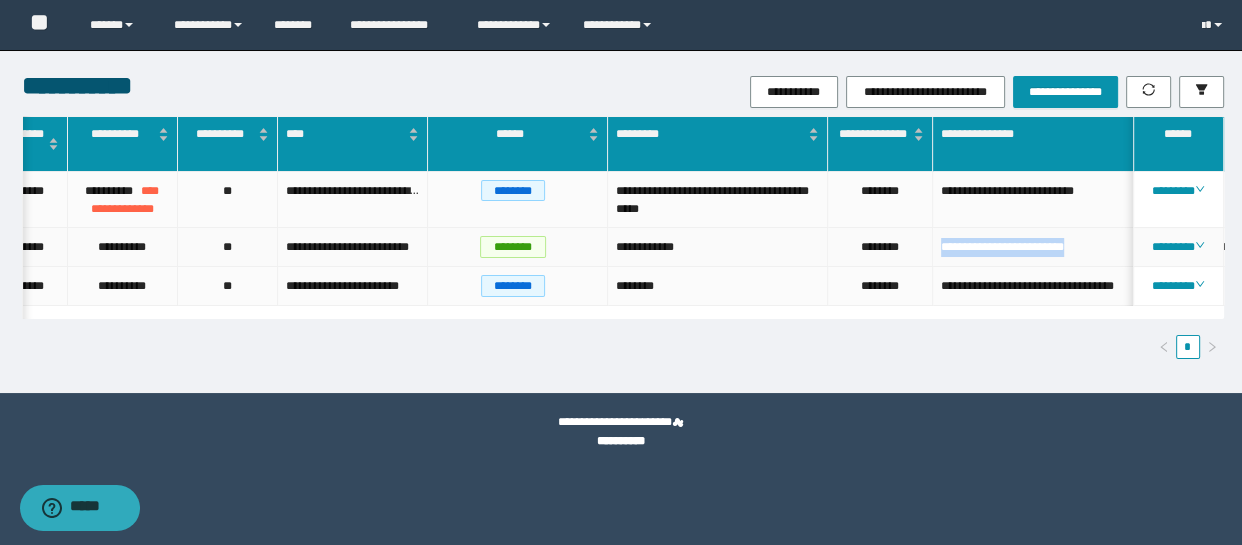 drag, startPoint x: 1100, startPoint y: 245, endPoint x: 939, endPoint y: 246, distance: 161.00311 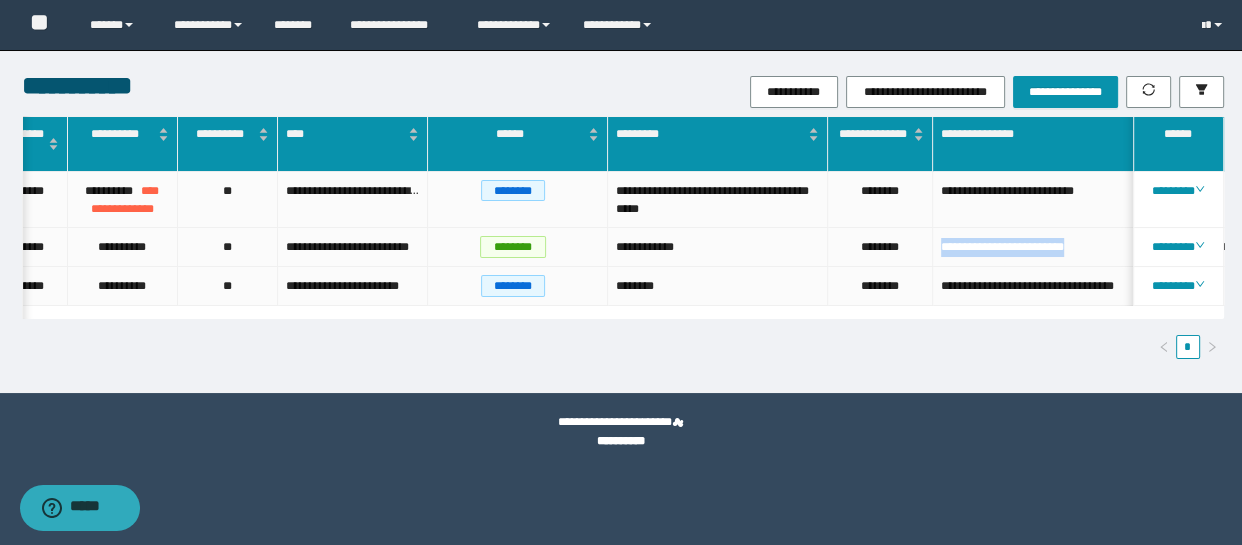 scroll, scrollTop: 0, scrollLeft: 34, axis: horizontal 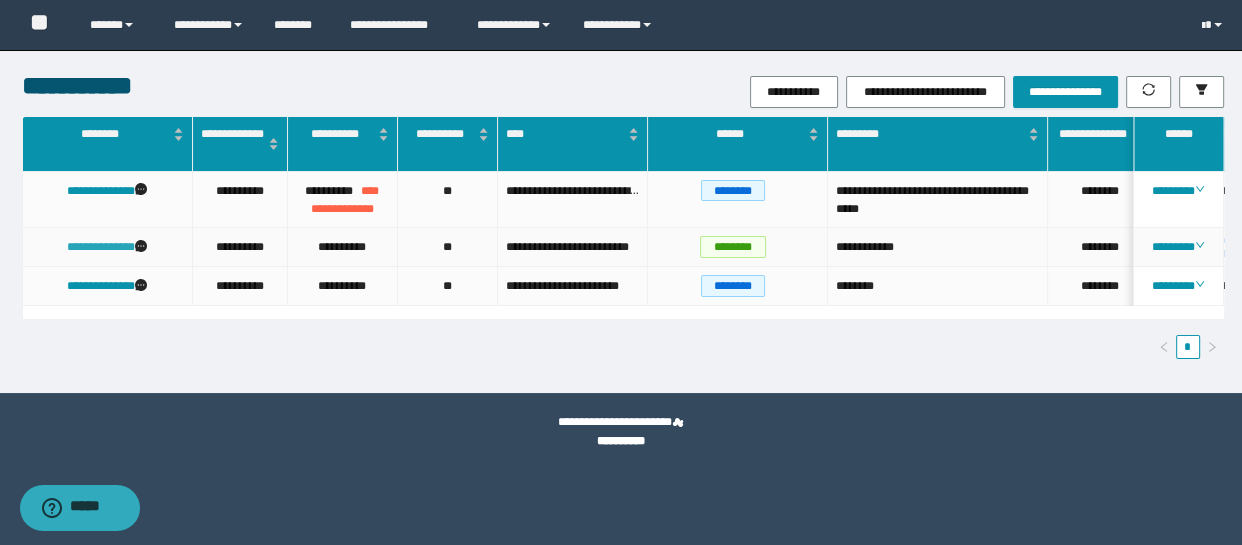 click on "**********" at bounding box center [101, 247] 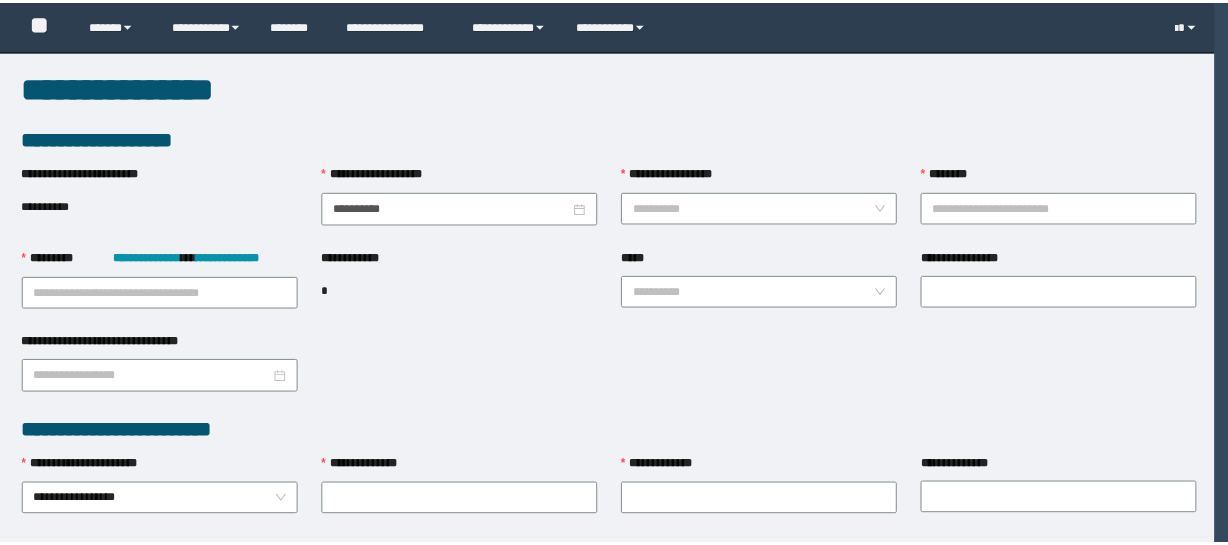 scroll, scrollTop: 0, scrollLeft: 0, axis: both 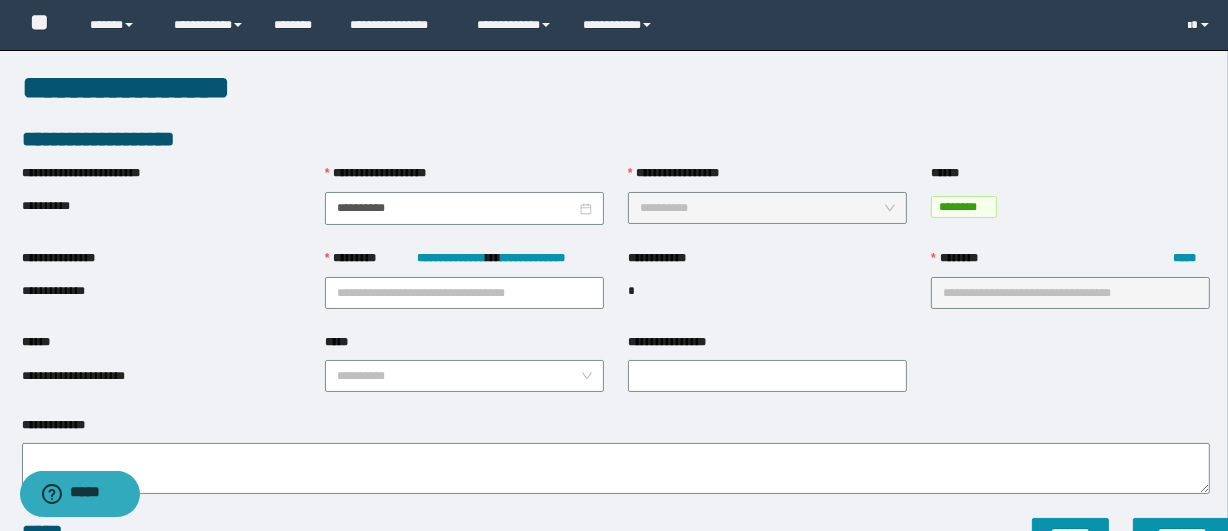 type on "**********" 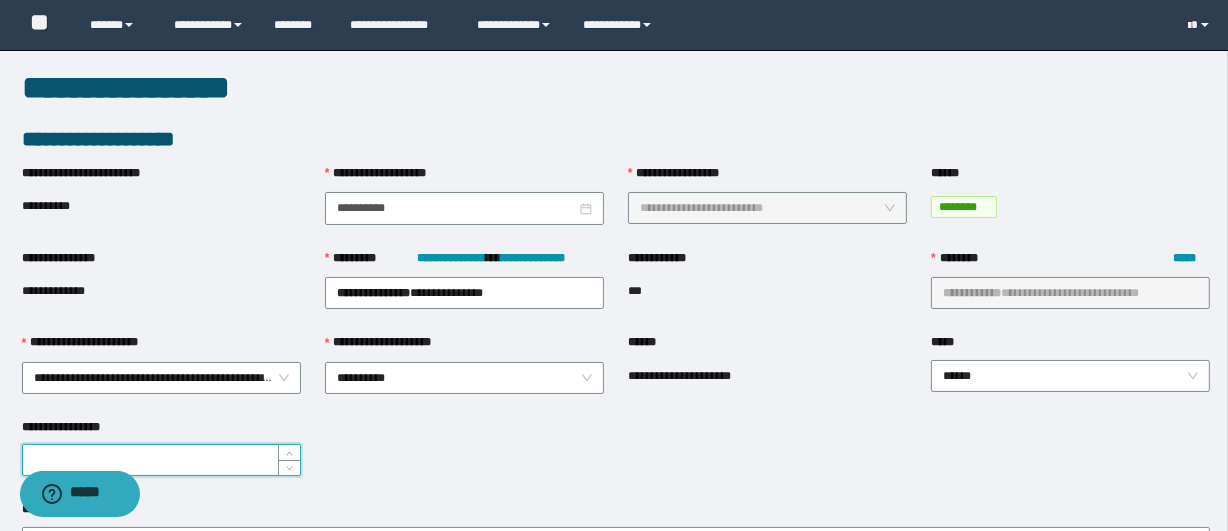click on "**********" at bounding box center (161, 460) 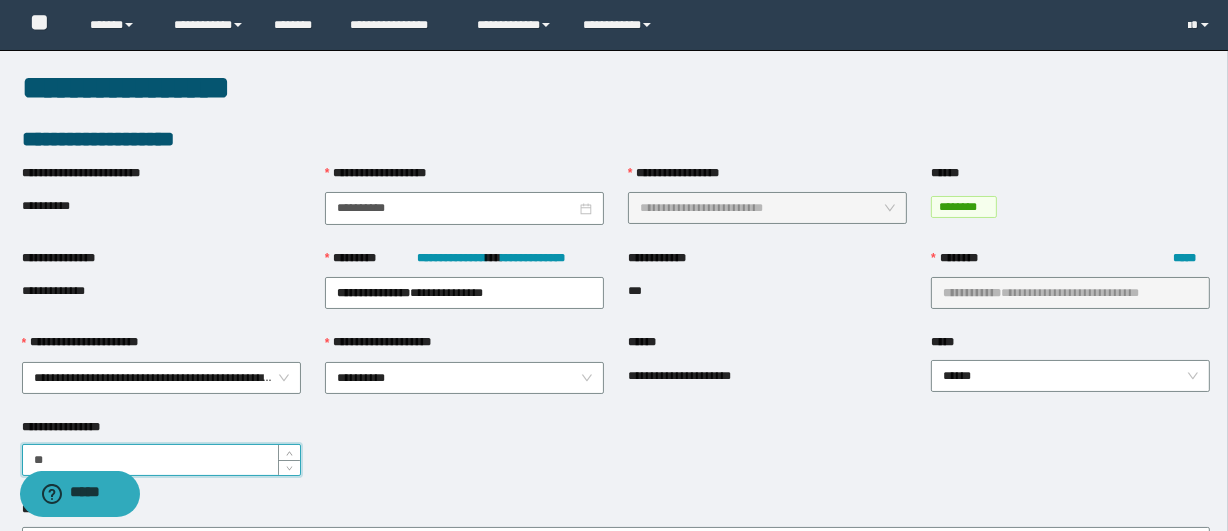 type on "**" 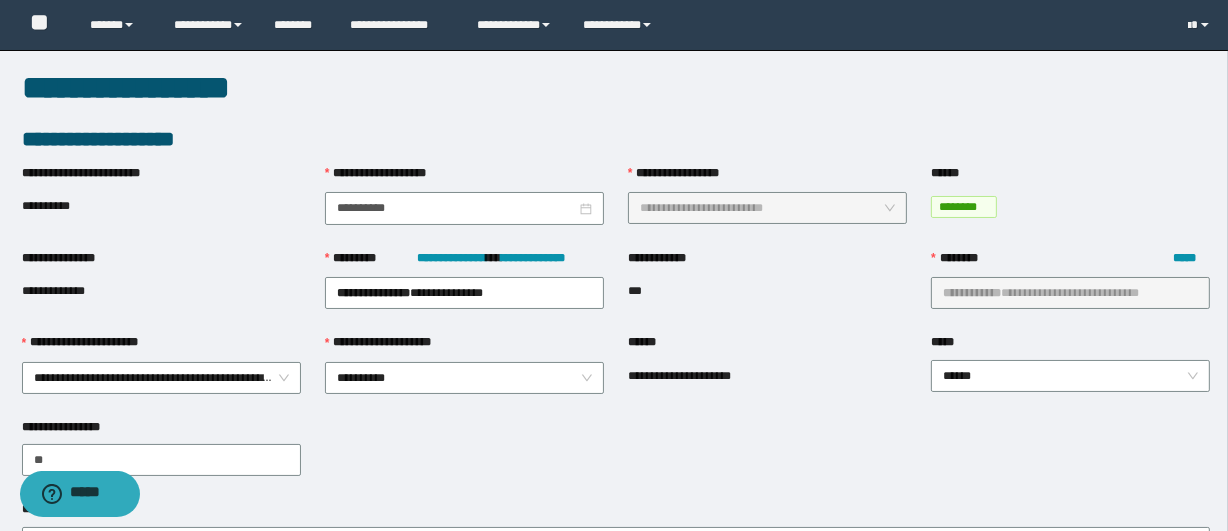 click on "**********" at bounding box center (616, 332) 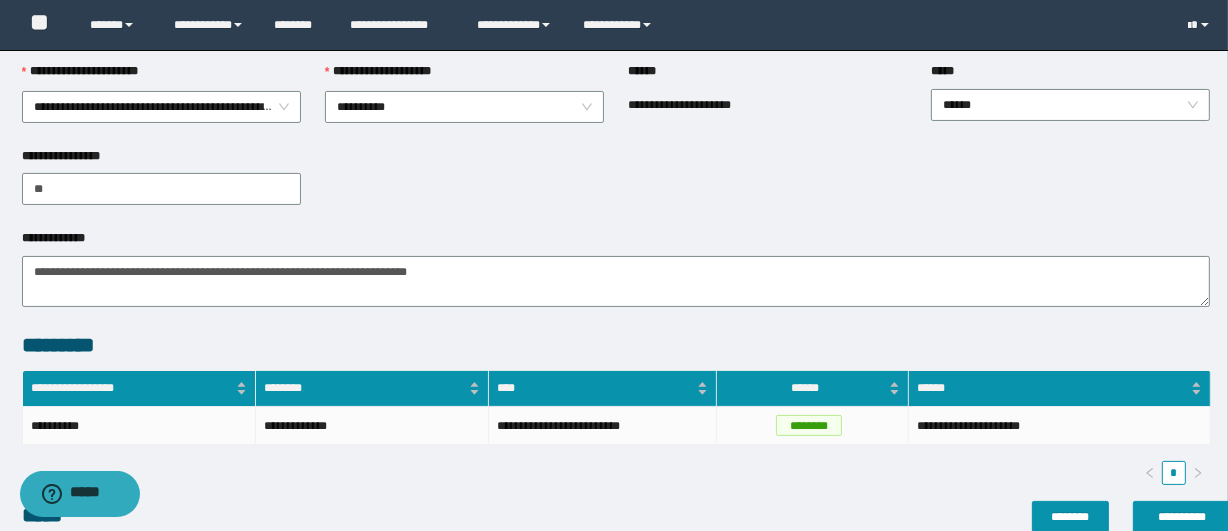 scroll, scrollTop: 272, scrollLeft: 0, axis: vertical 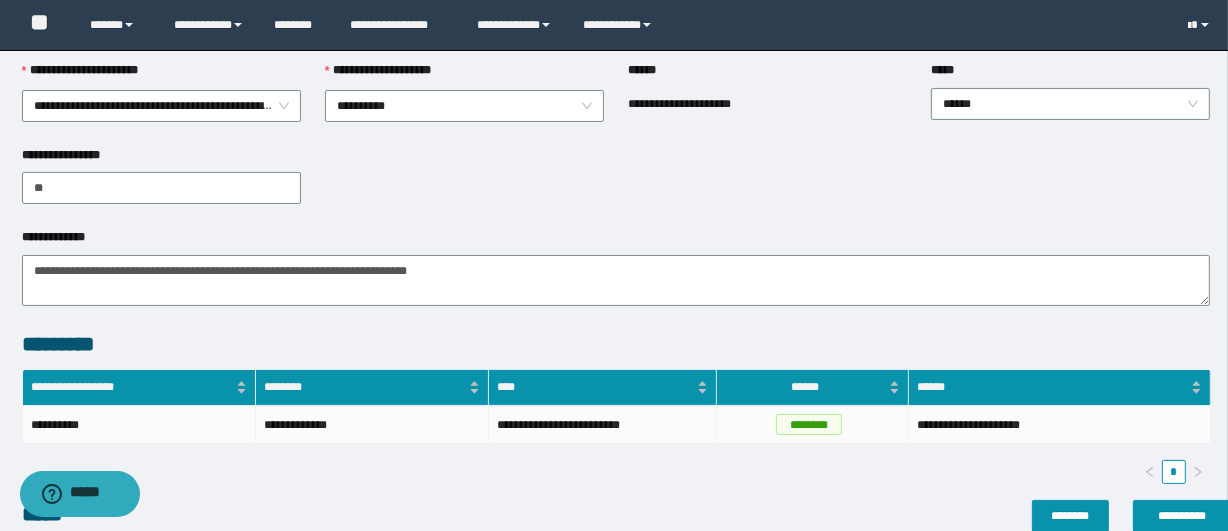 click on "**********" at bounding box center (616, 60) 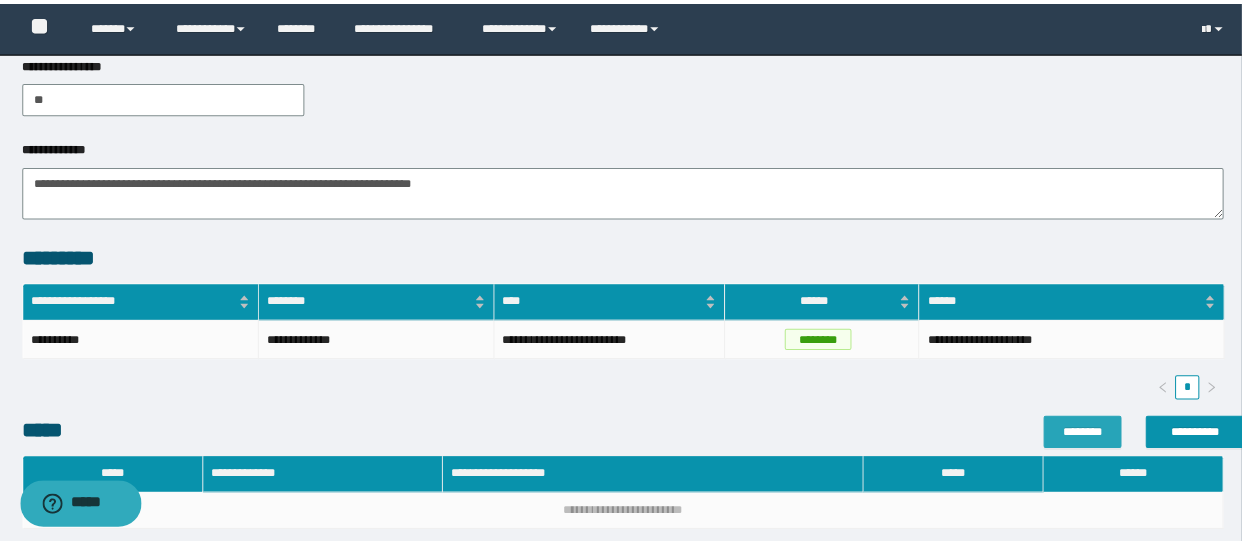 scroll, scrollTop: 636, scrollLeft: 0, axis: vertical 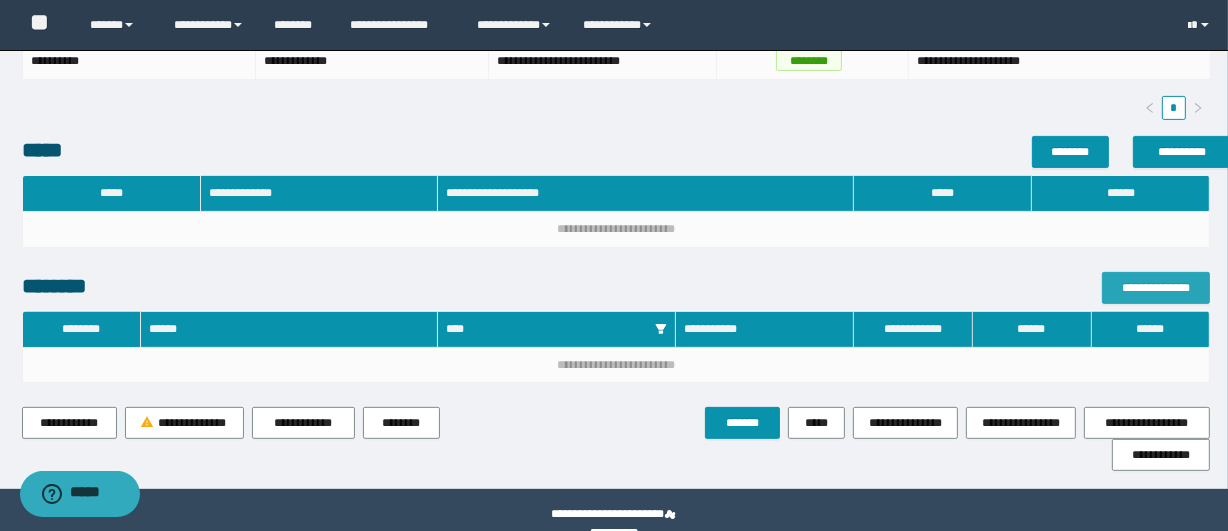 click on "**********" at bounding box center (1156, 288) 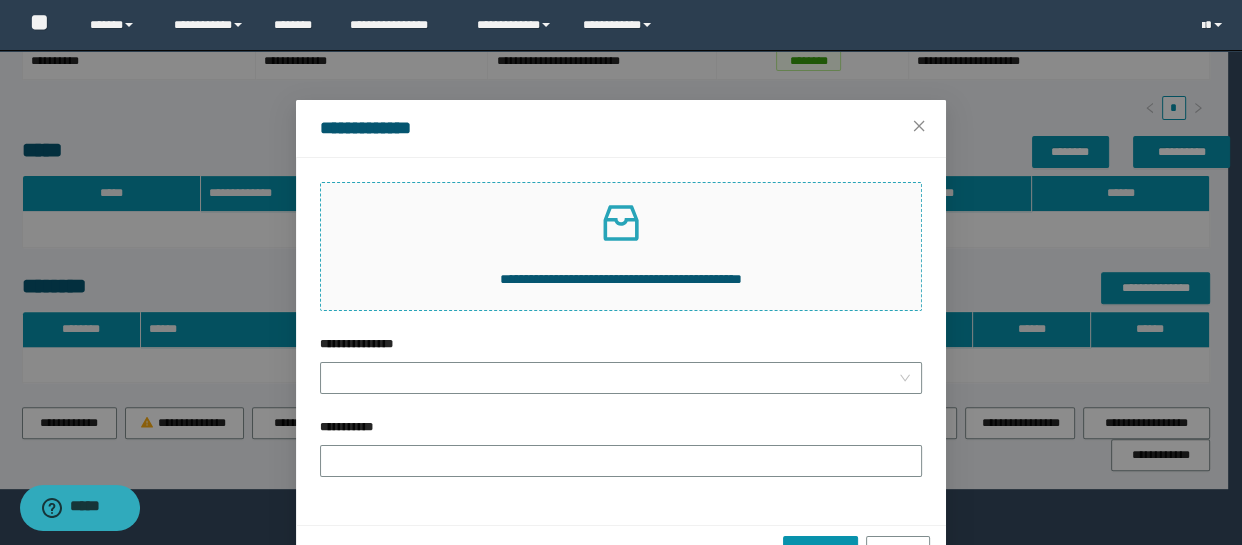click at bounding box center (621, 223) 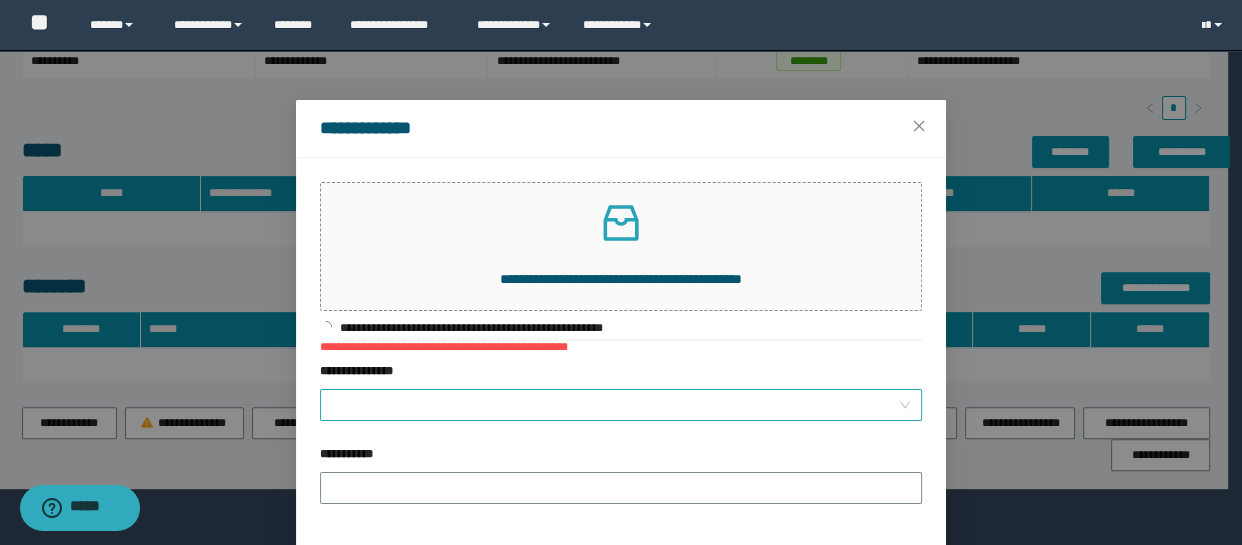 click at bounding box center (621, 405) 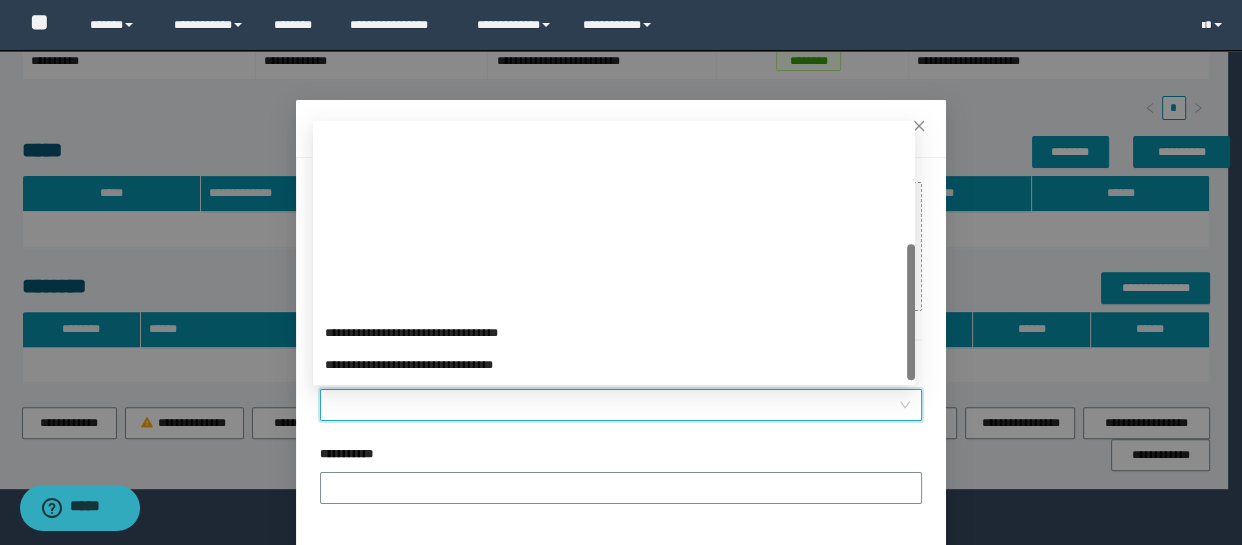 scroll, scrollTop: 223, scrollLeft: 0, axis: vertical 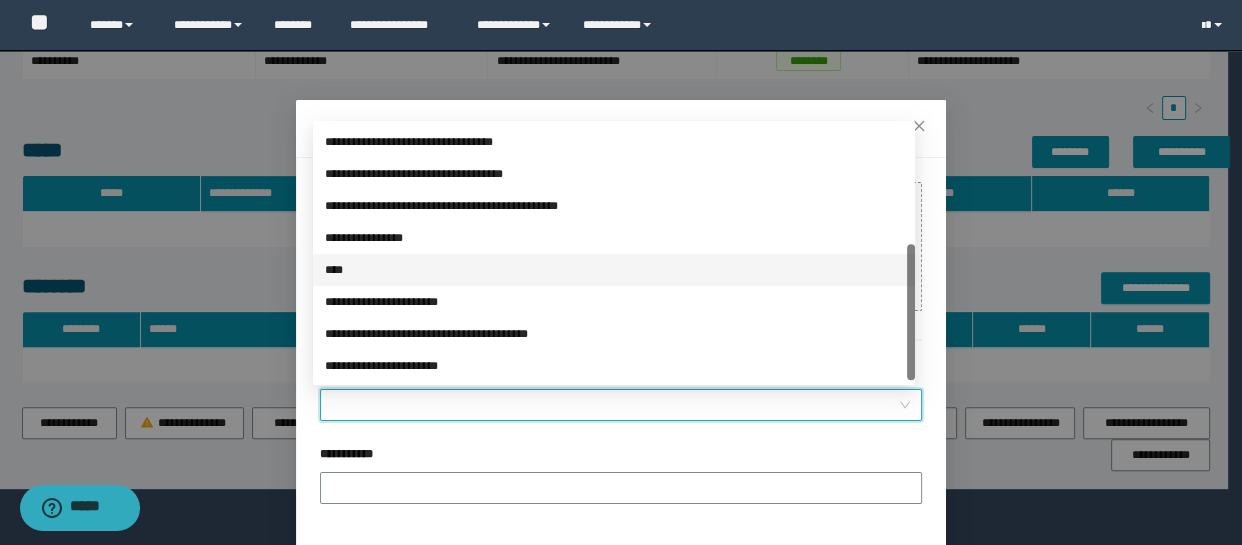 click on "****" at bounding box center [614, 270] 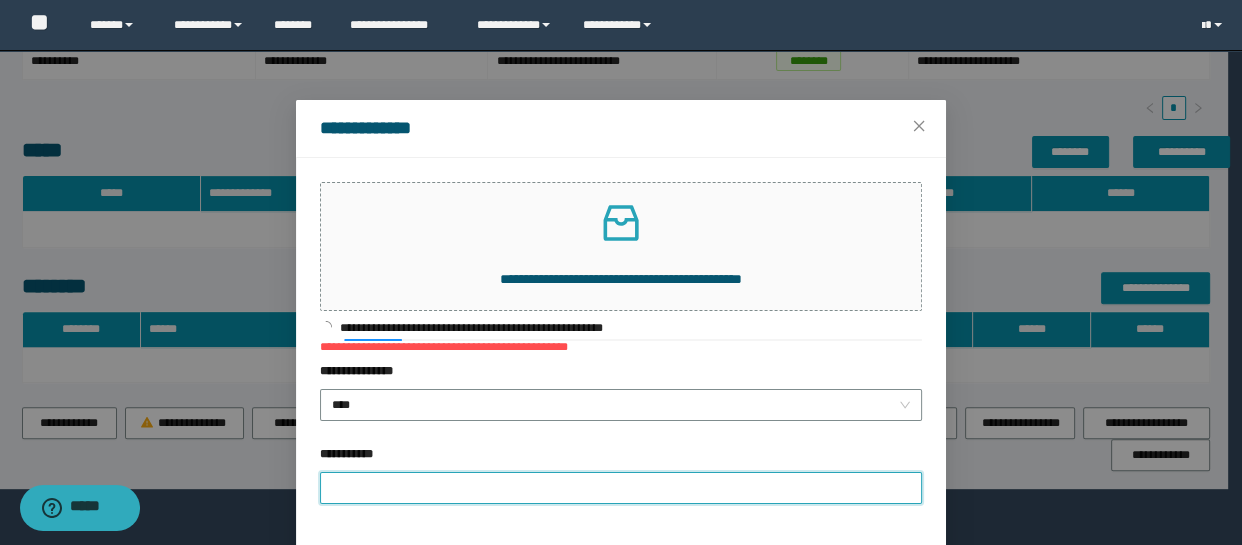 click on "**********" at bounding box center (621, 488) 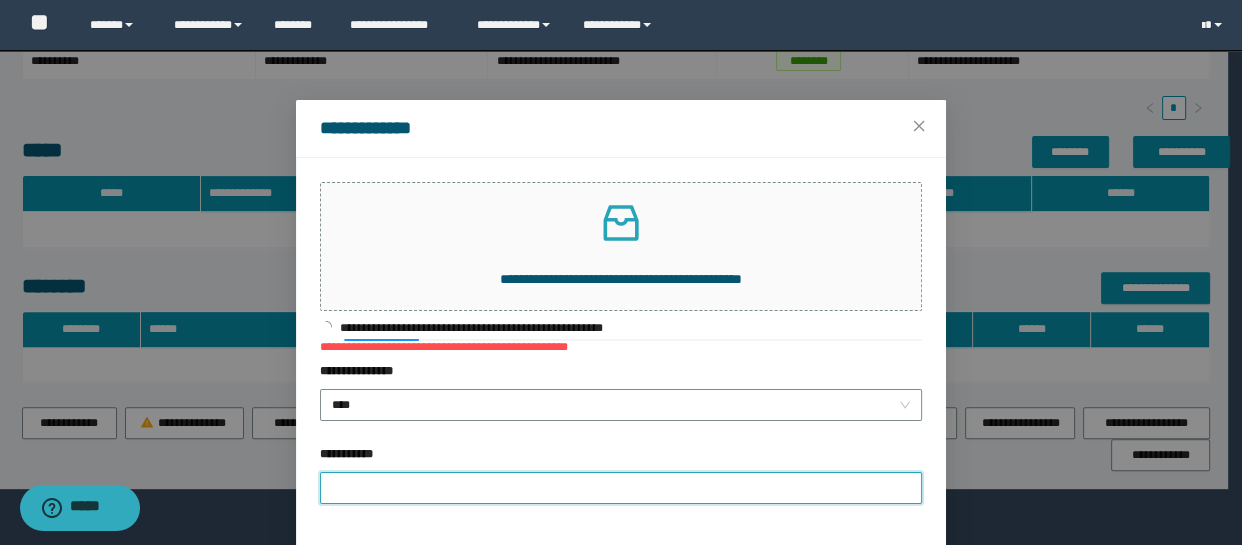 type on "**********" 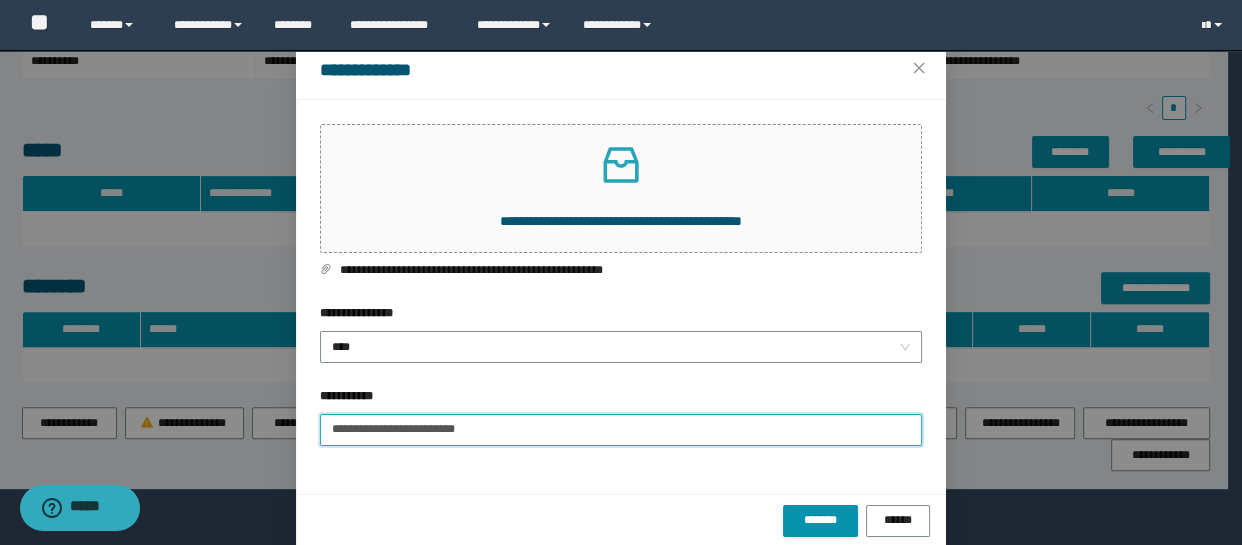 scroll, scrollTop: 82, scrollLeft: 0, axis: vertical 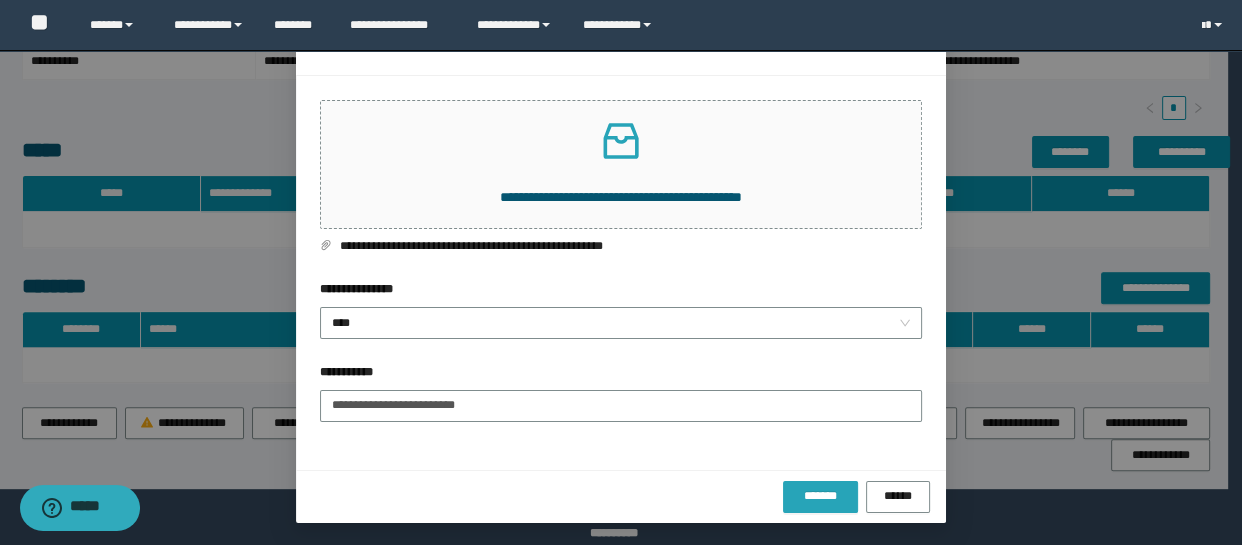click on "*******" at bounding box center [820, 496] 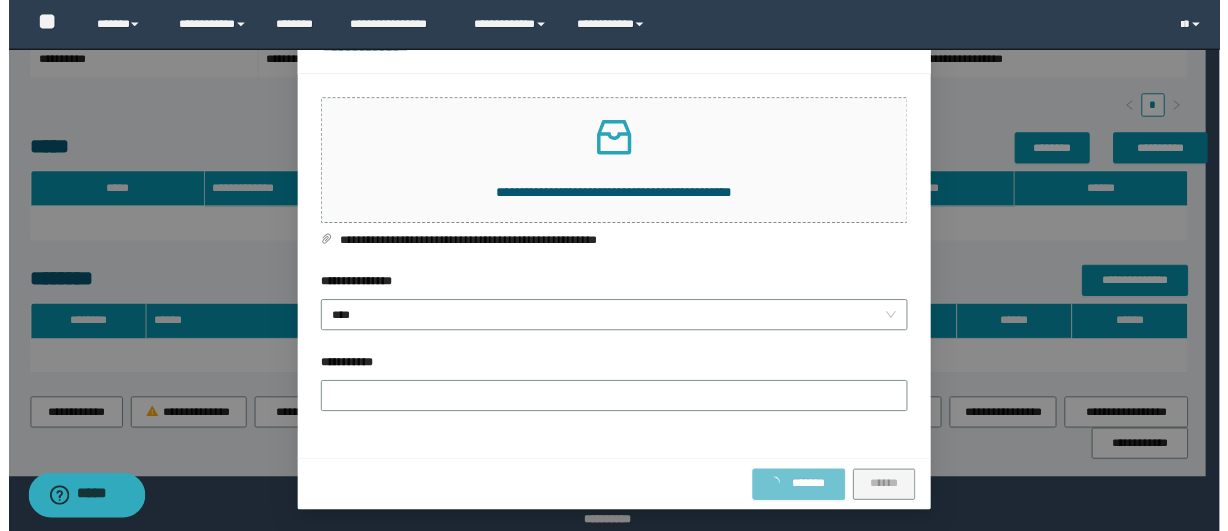scroll, scrollTop: 0, scrollLeft: 0, axis: both 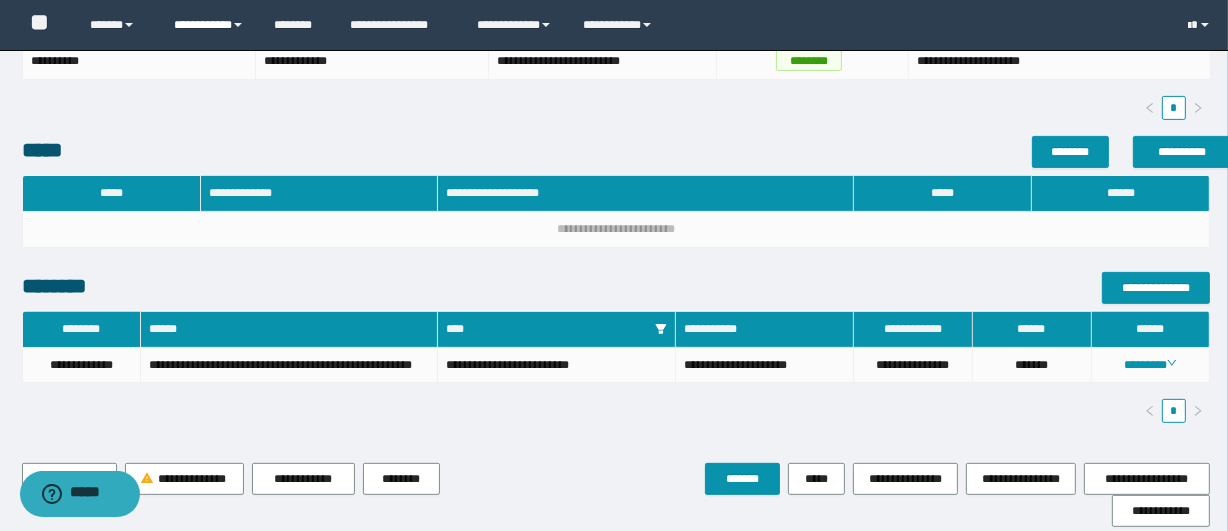 click on "**********" at bounding box center [209, 25] 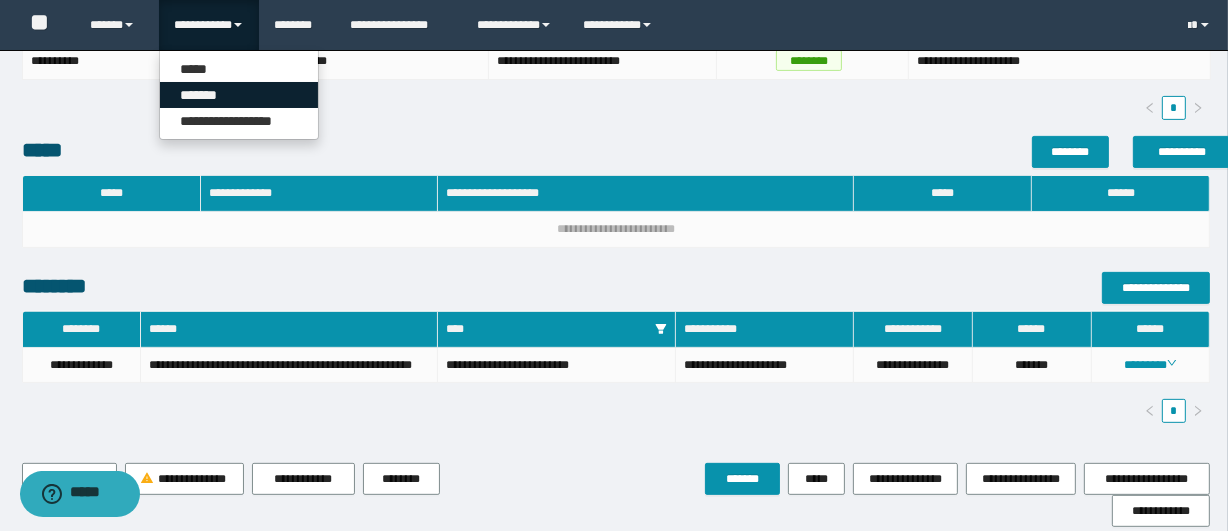 click on "*******" at bounding box center [239, 95] 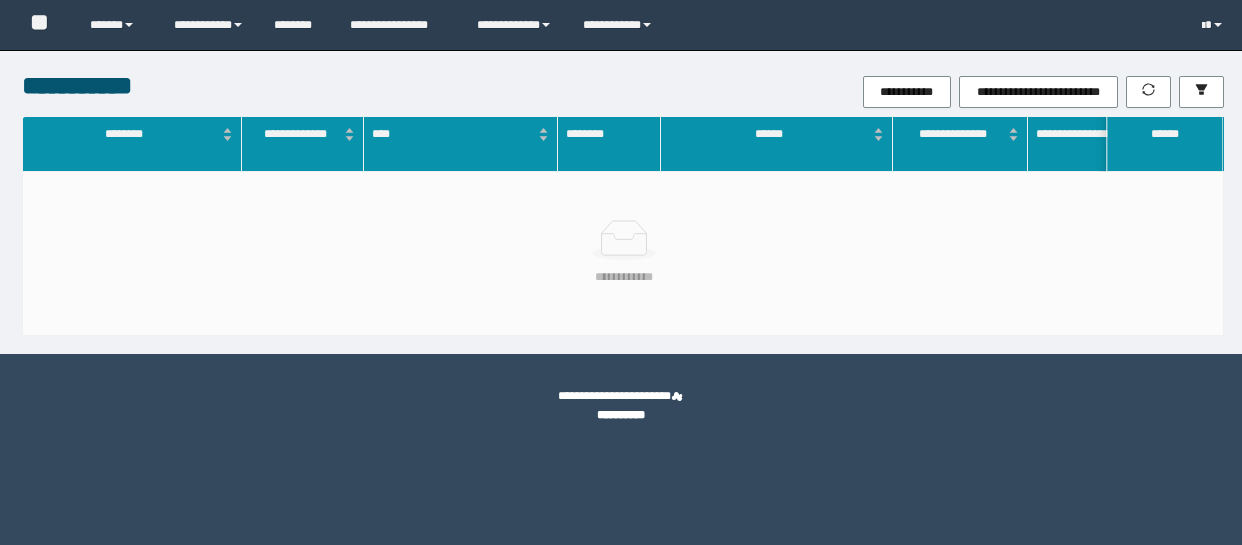 scroll, scrollTop: 0, scrollLeft: 0, axis: both 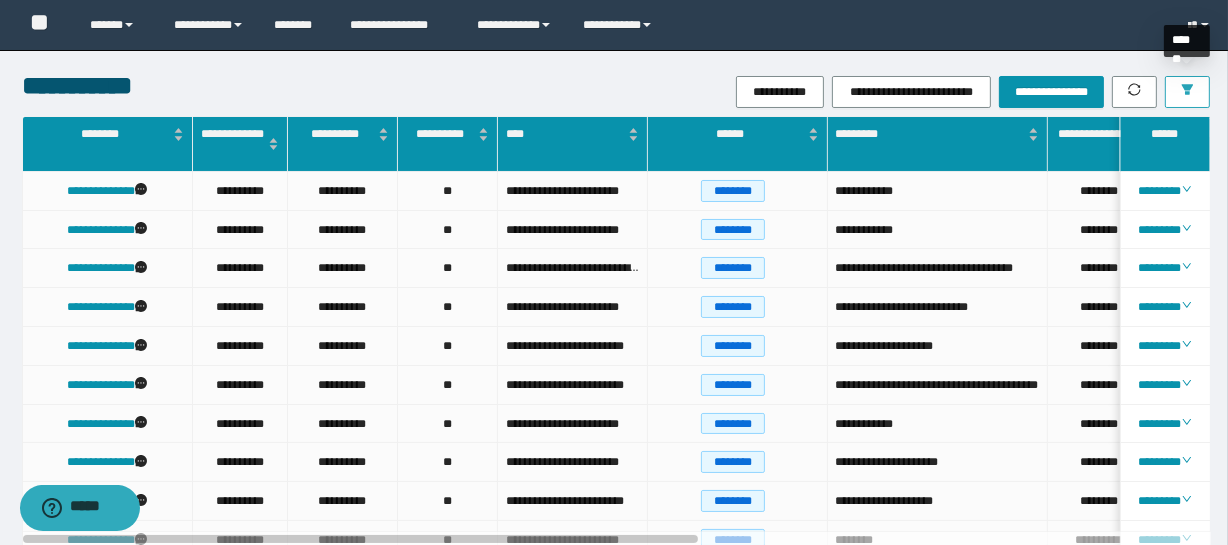 click at bounding box center [1187, 92] 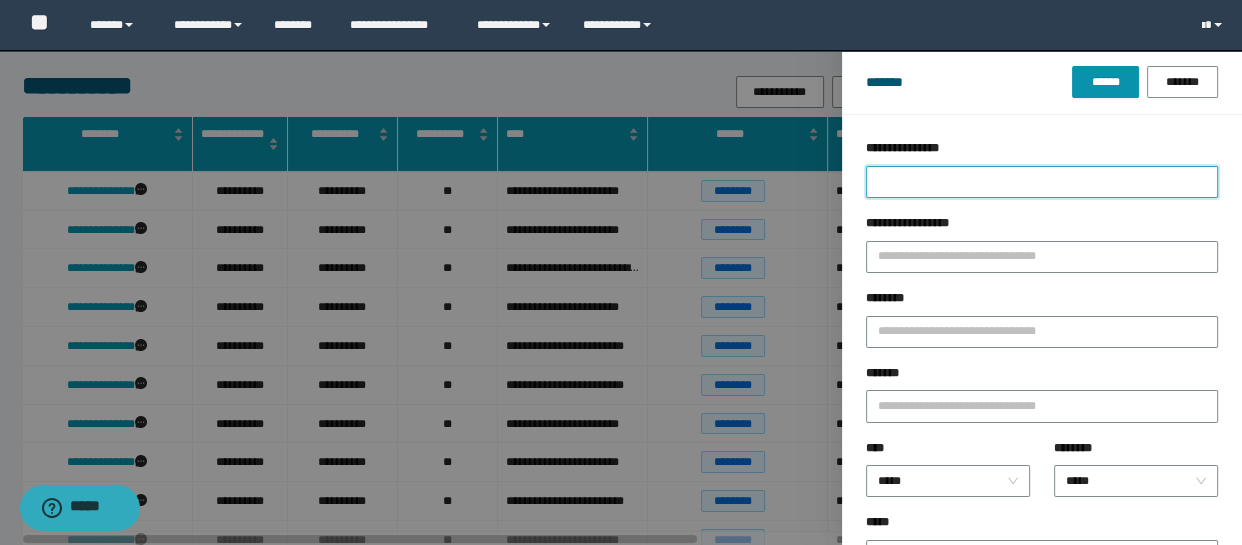 click on "**********" at bounding box center (1042, 182) 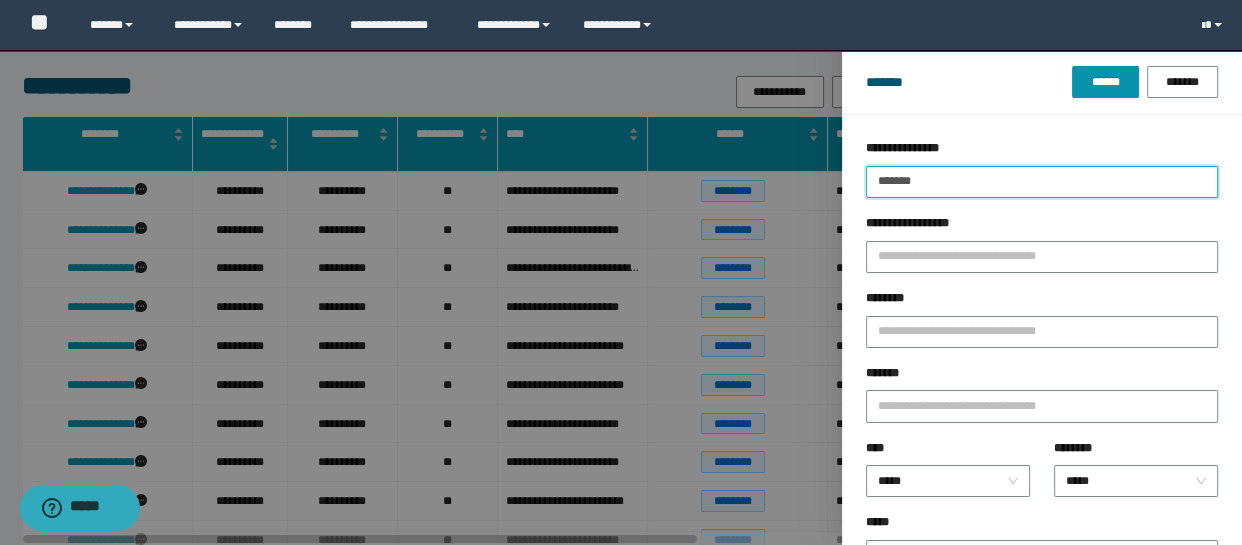type on "*******" 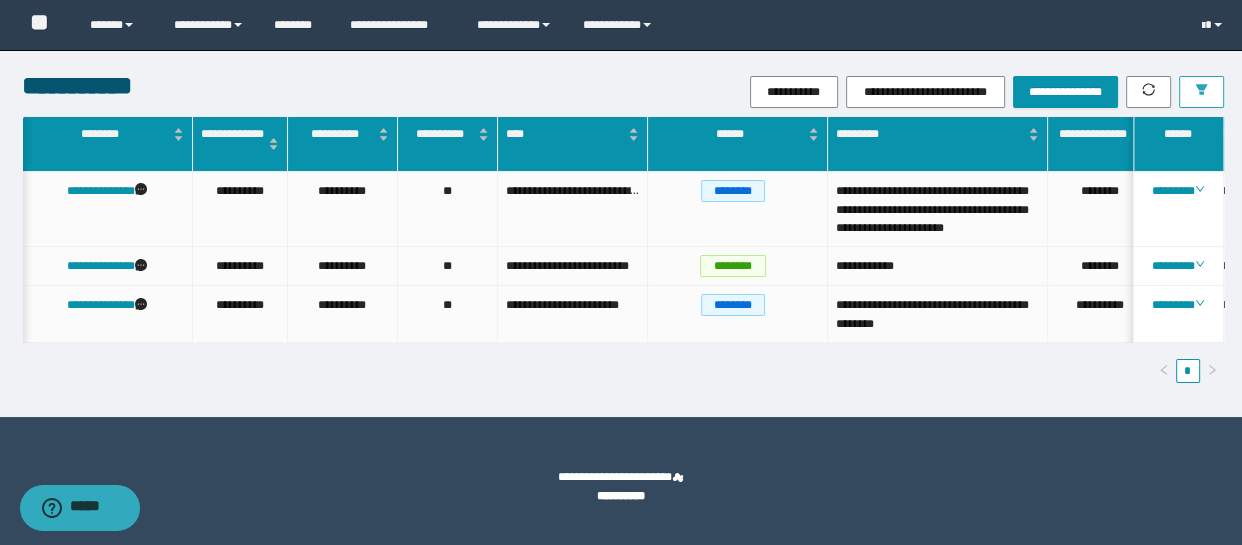 scroll, scrollTop: 0, scrollLeft: 47, axis: horizontal 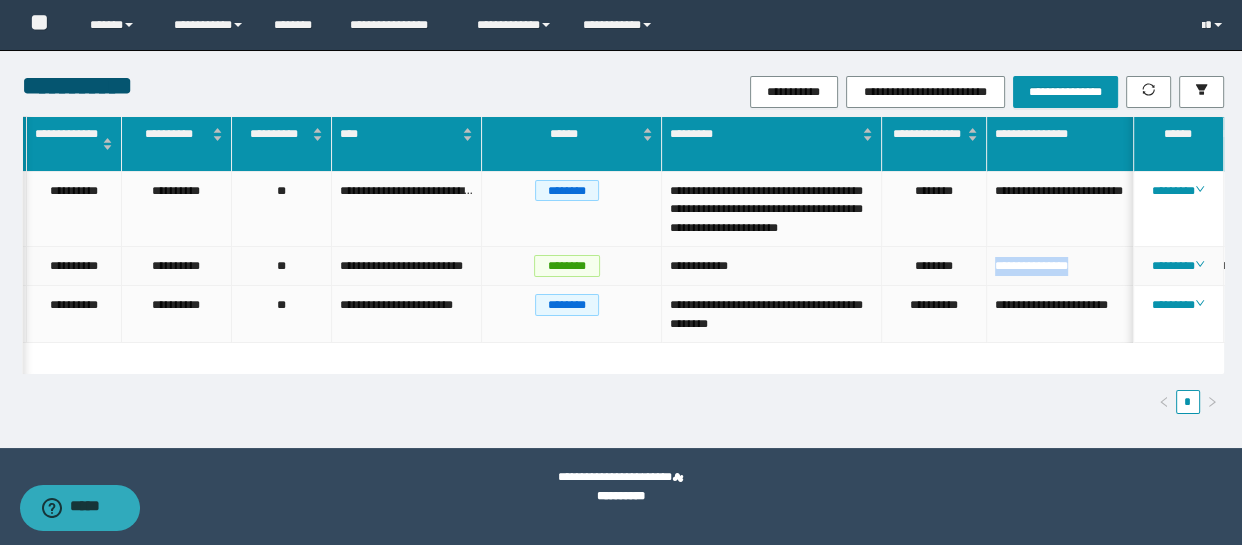 drag, startPoint x: 1102, startPoint y: 289, endPoint x: 985, endPoint y: 285, distance: 117.06836 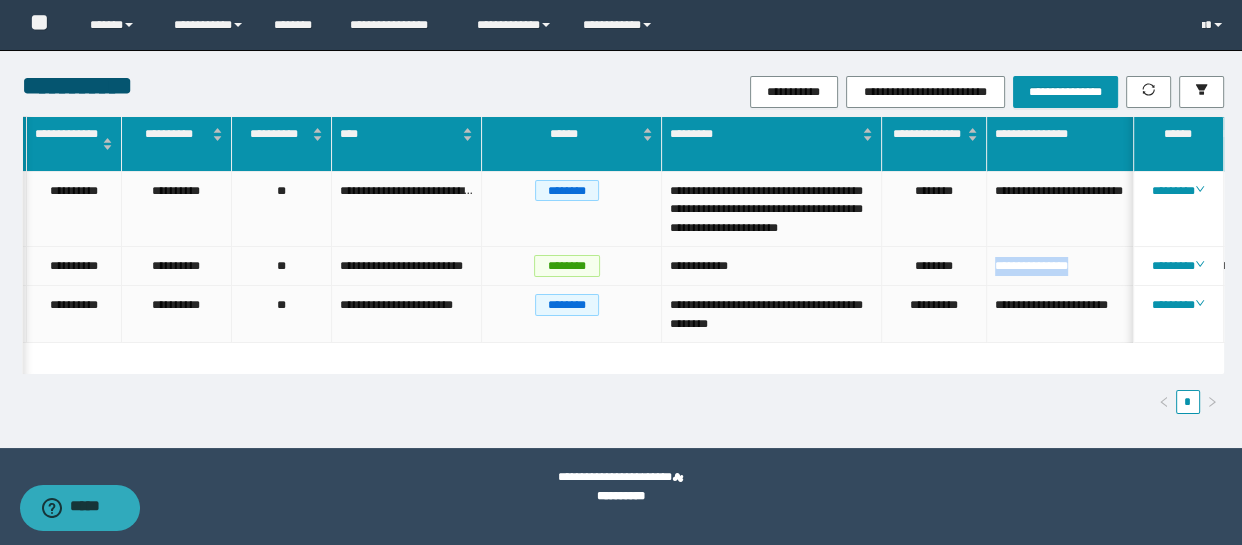 scroll, scrollTop: 0, scrollLeft: 57, axis: horizontal 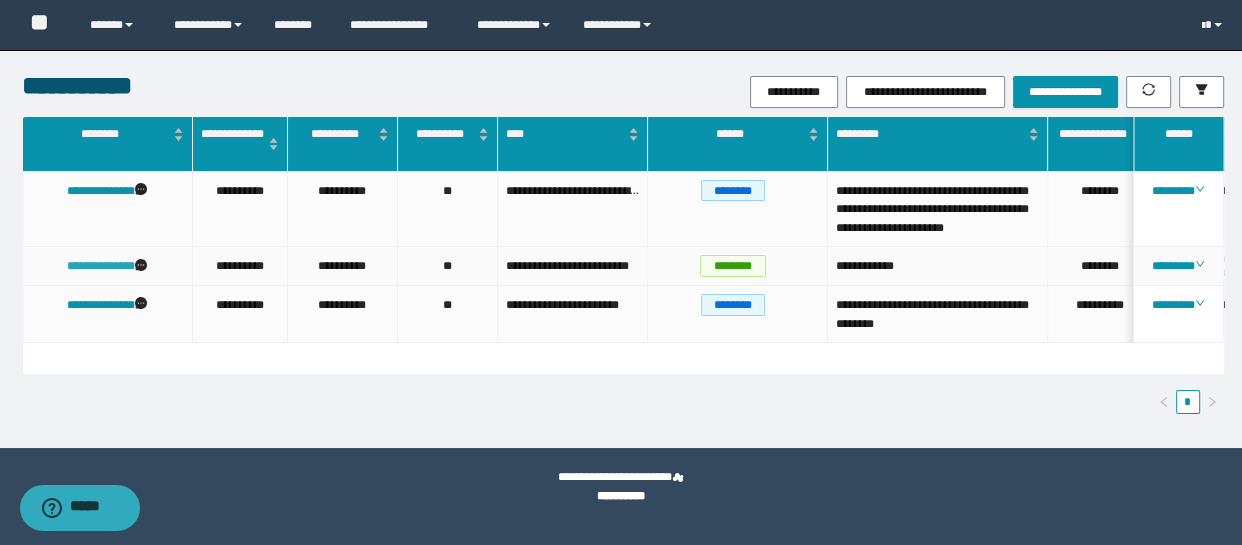 click on "**********" at bounding box center (101, 266) 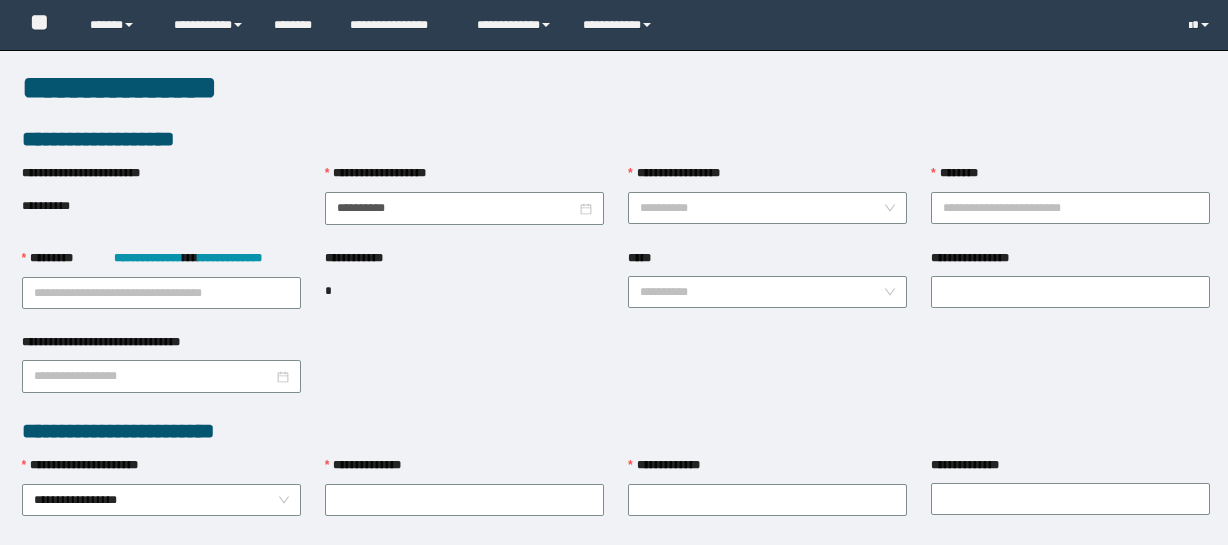 scroll, scrollTop: 0, scrollLeft: 0, axis: both 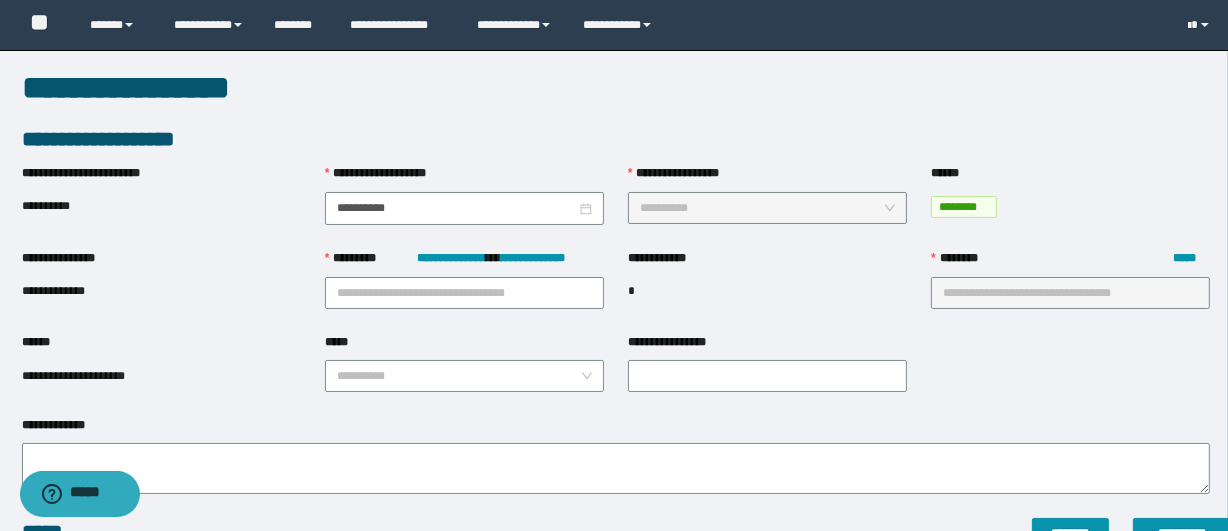type on "**********" 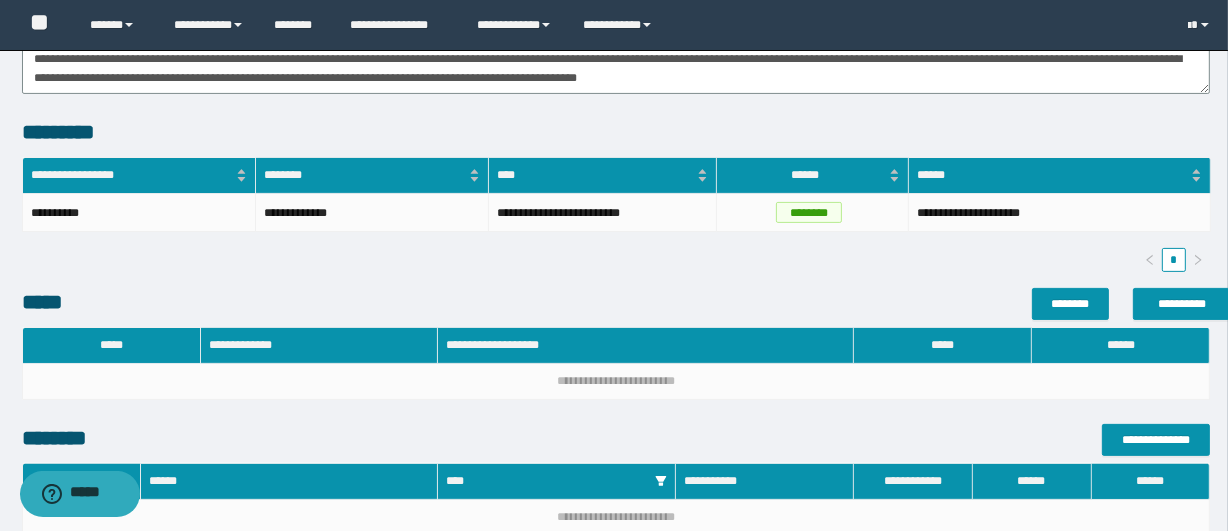 scroll, scrollTop: 212, scrollLeft: 0, axis: vertical 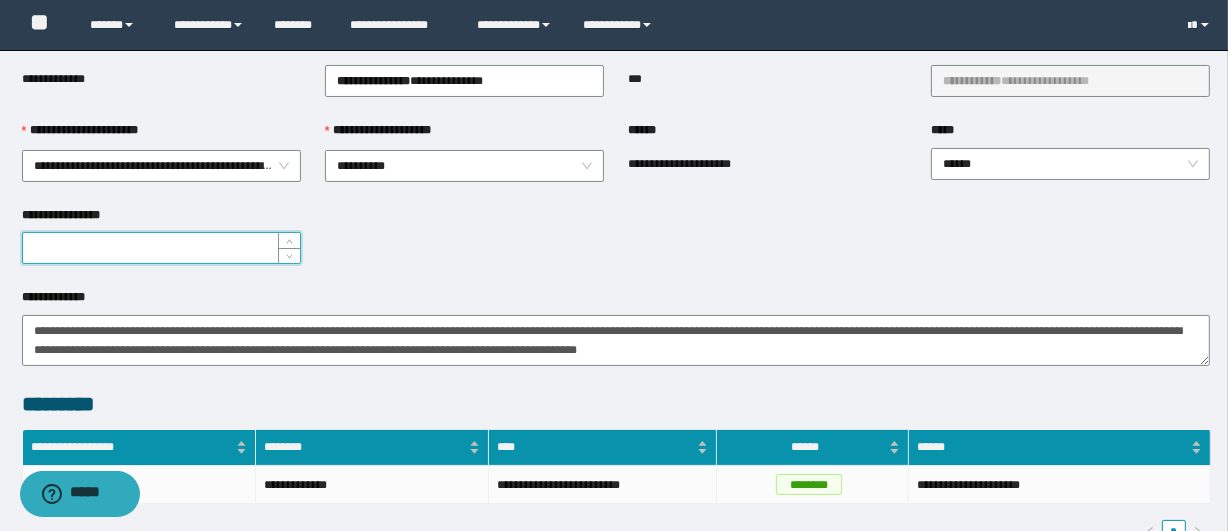 click on "**********" at bounding box center [161, 248] 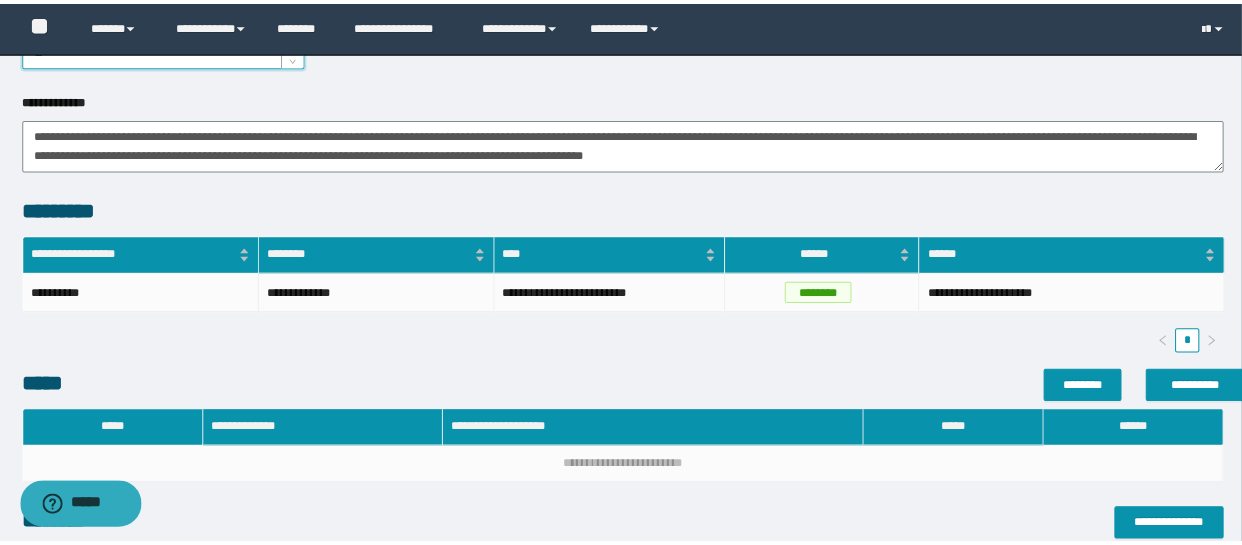 scroll, scrollTop: 576, scrollLeft: 0, axis: vertical 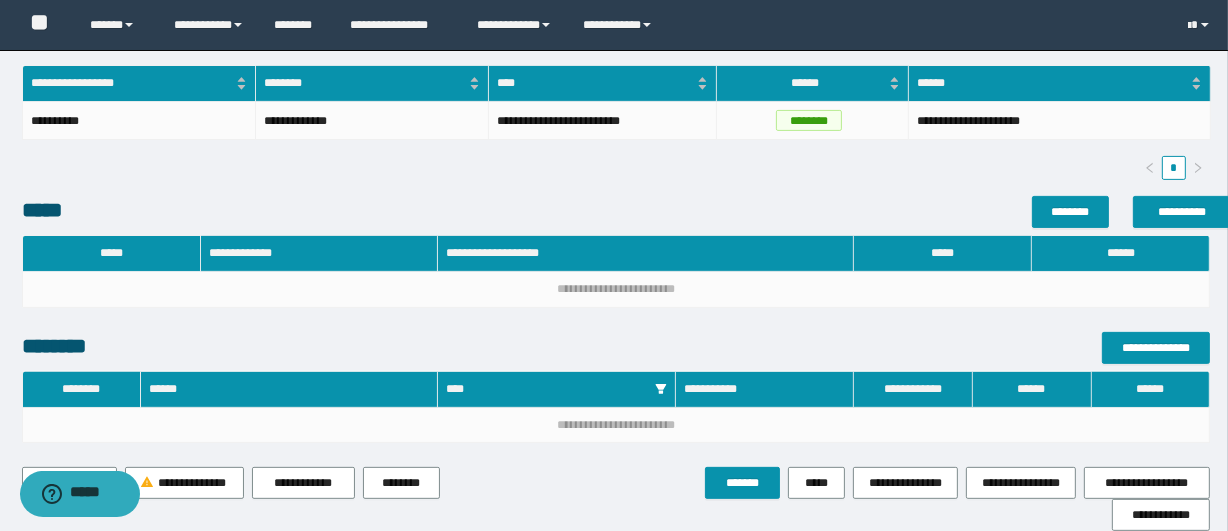 type on "**" 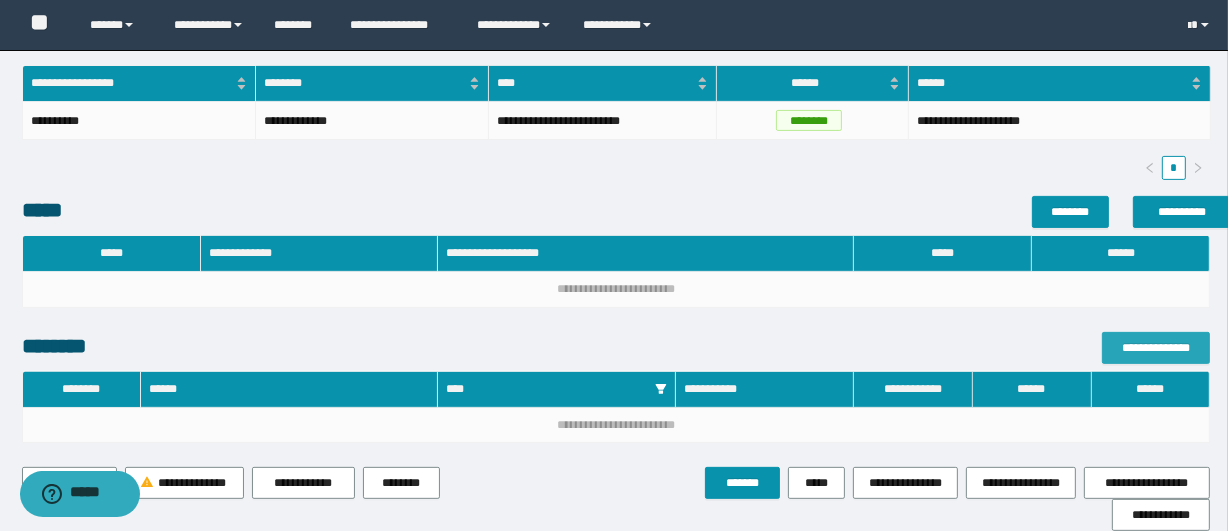 click on "**********" at bounding box center (1156, 348) 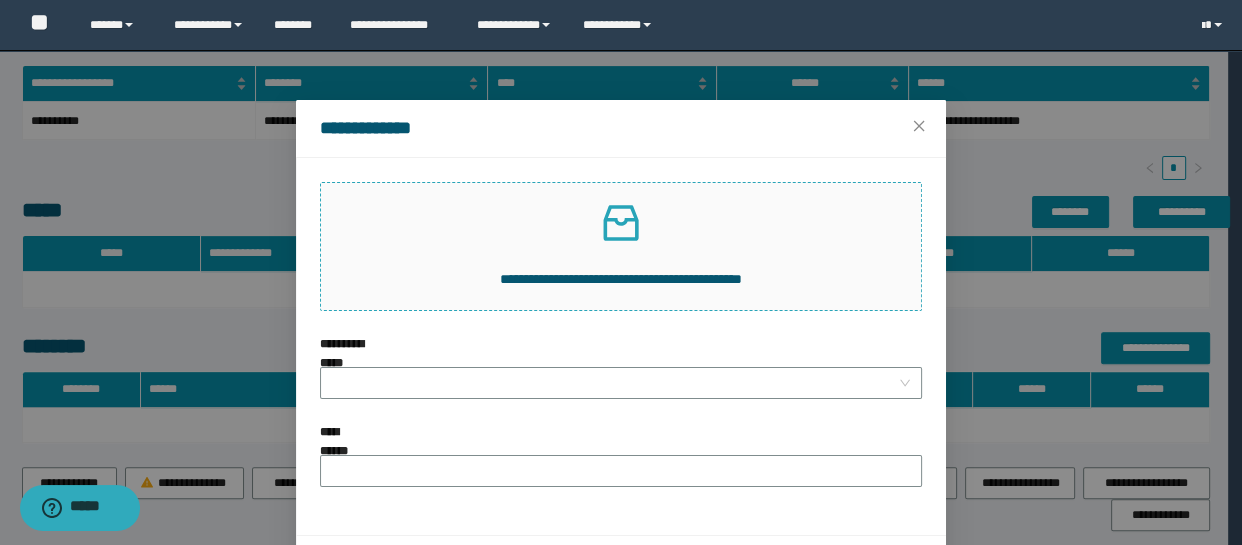 click on "**********" at bounding box center (621, 246) 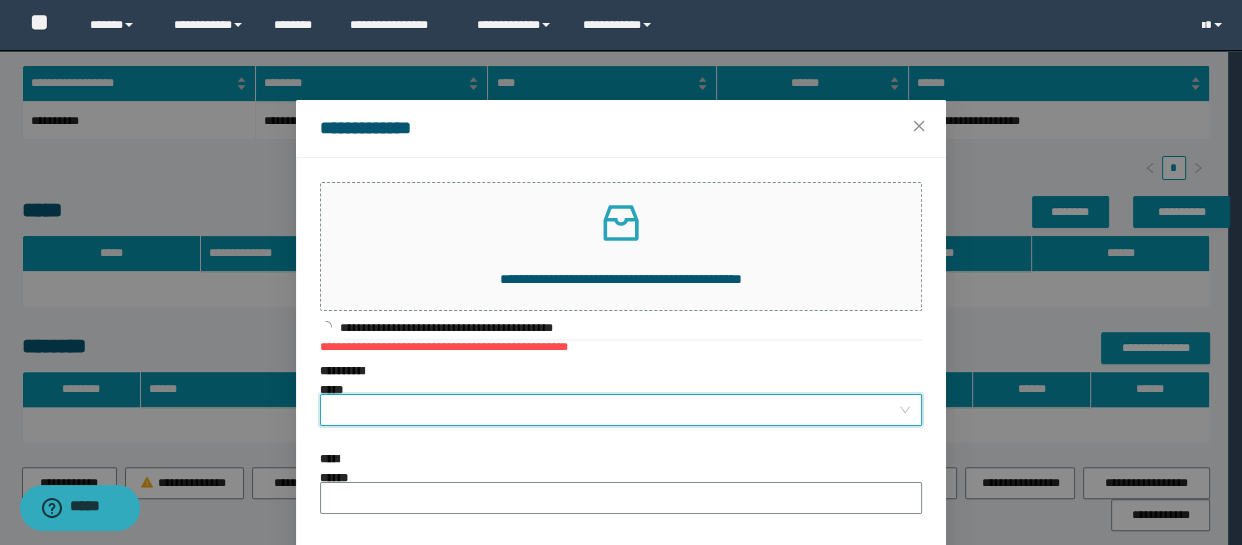 click on "**********" at bounding box center [615, 410] 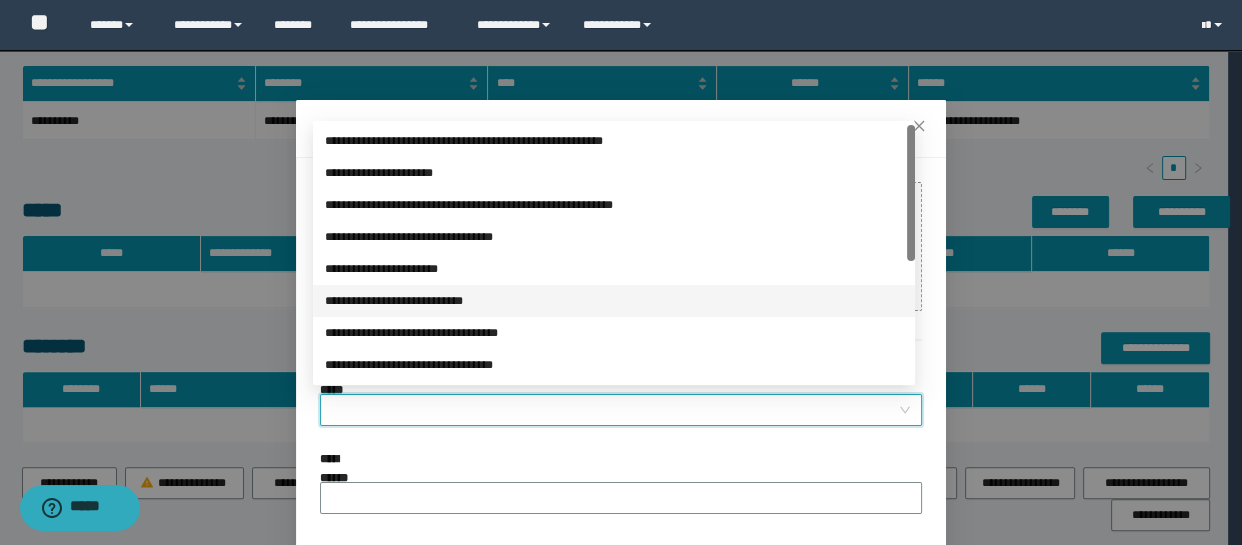 scroll, scrollTop: 223, scrollLeft: 0, axis: vertical 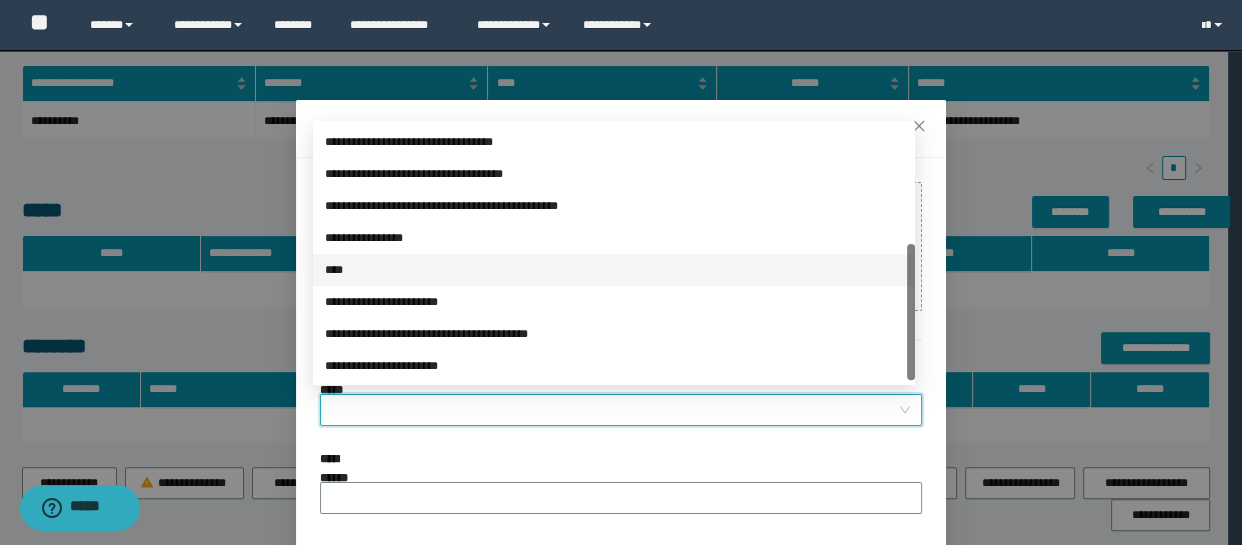 click on "****" at bounding box center [614, 270] 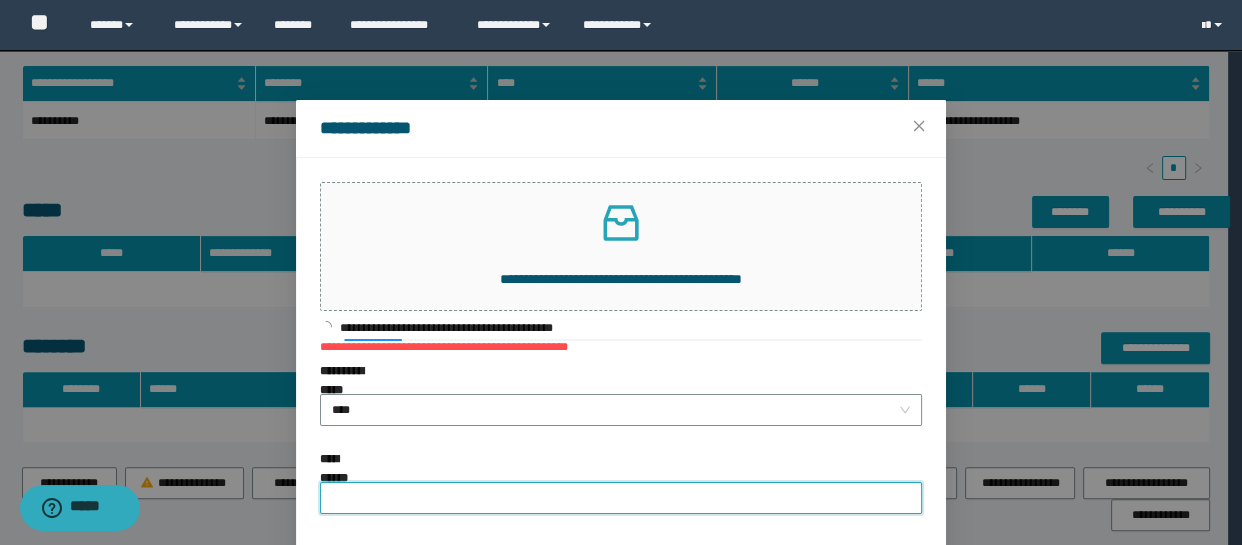 click on "**********" at bounding box center [621, 498] 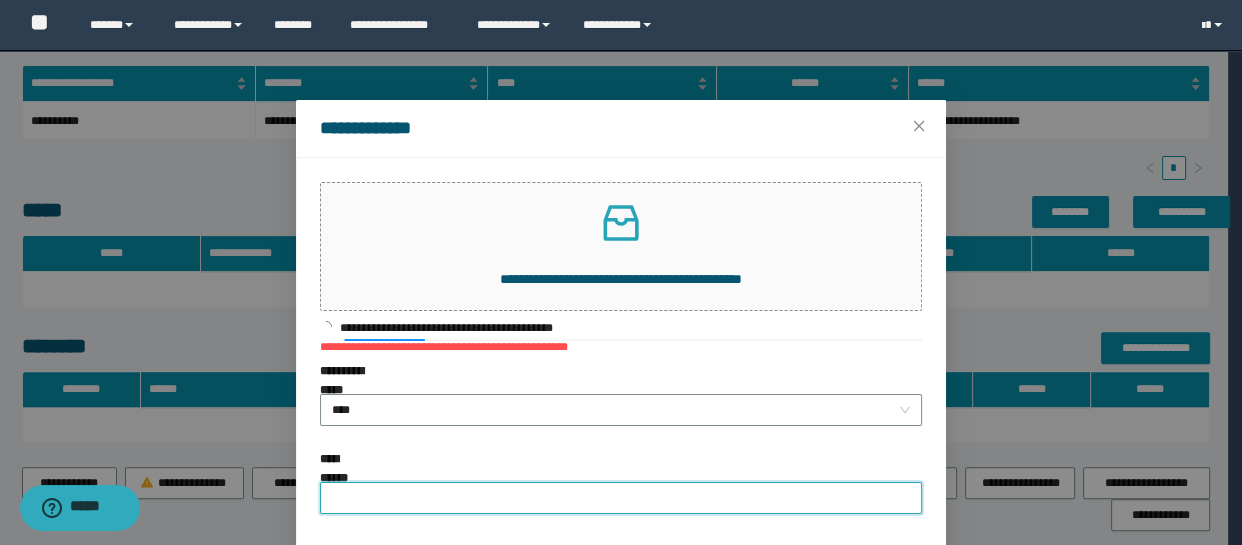 type on "**********" 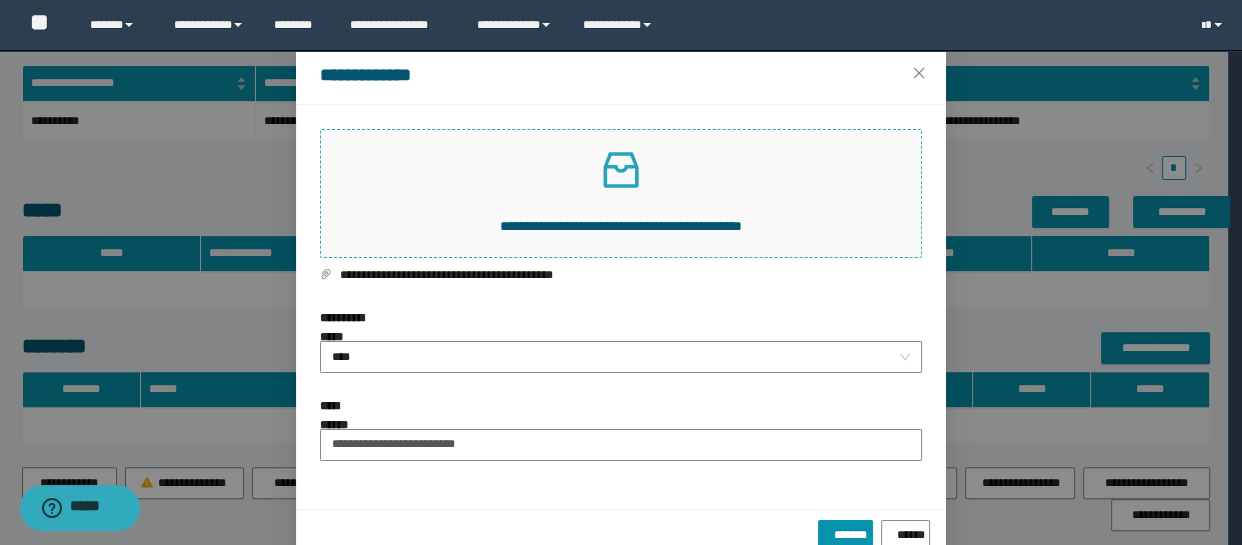 scroll, scrollTop: 82, scrollLeft: 0, axis: vertical 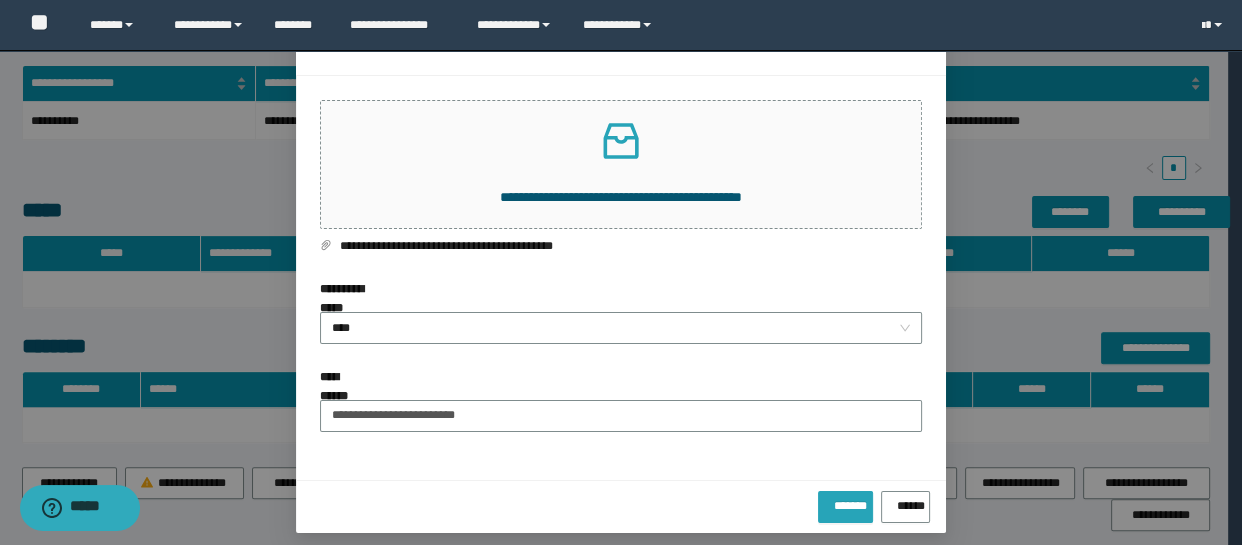 click on "******* ******" at bounding box center (621, 506) 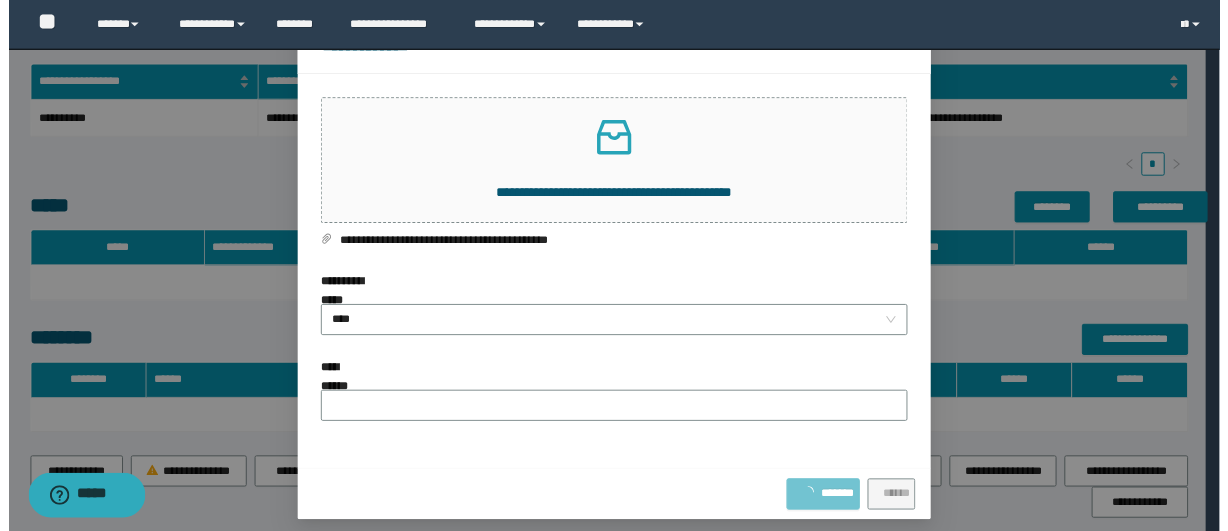 scroll, scrollTop: 0, scrollLeft: 0, axis: both 